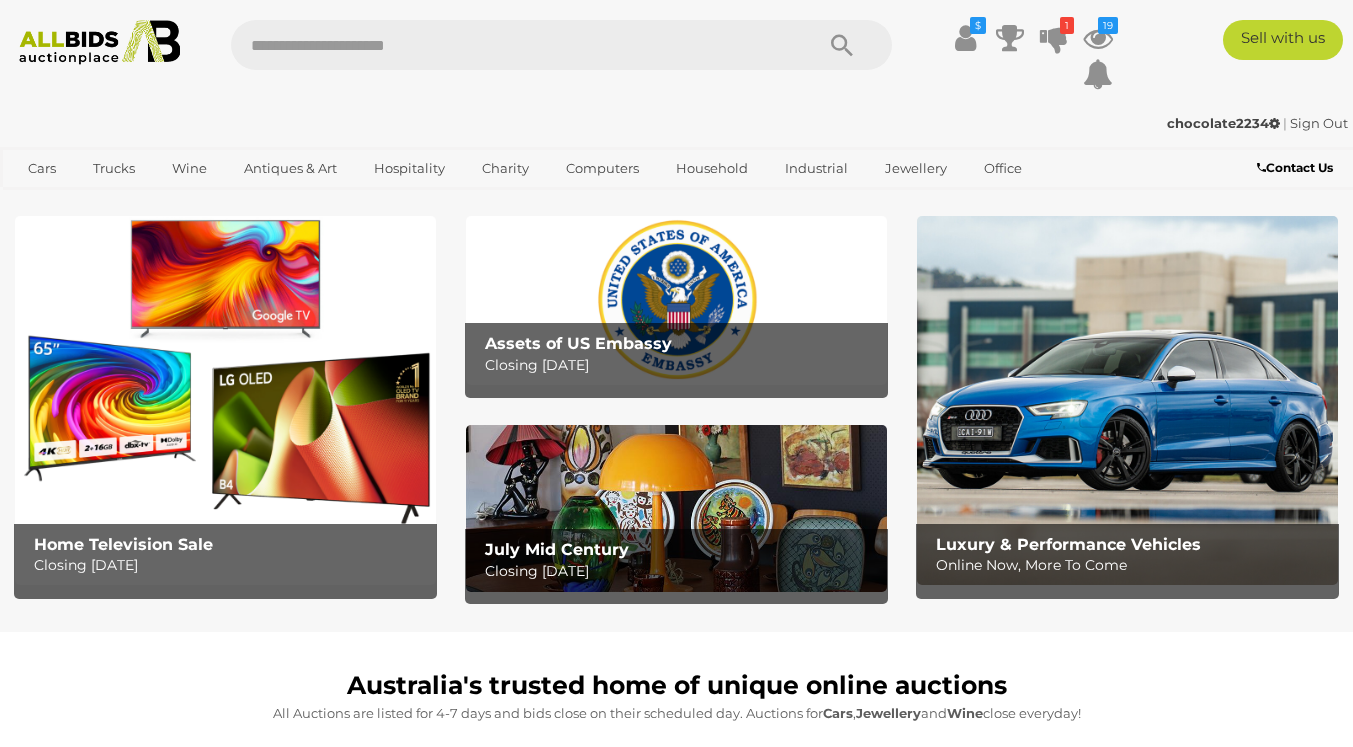 scroll, scrollTop: 0, scrollLeft: 0, axis: both 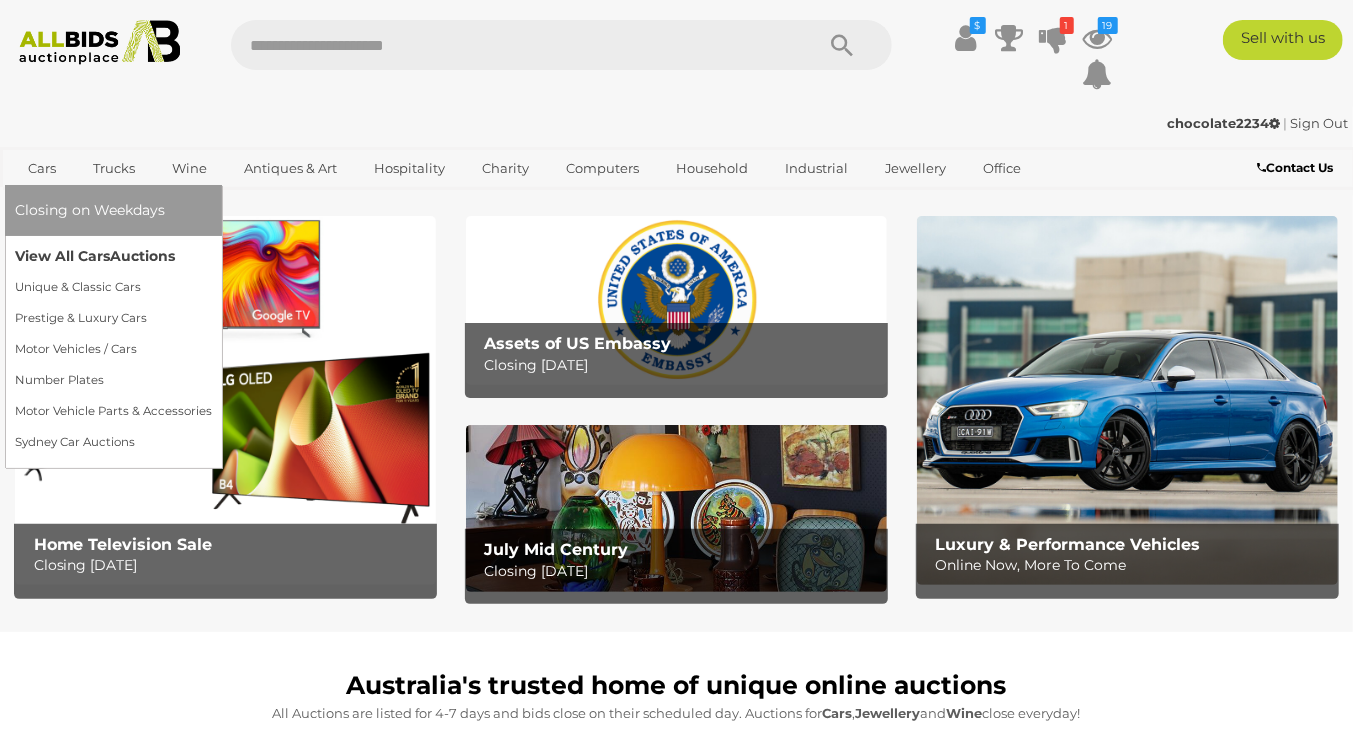 click on "View All Cars  Auctions" at bounding box center (113, 256) 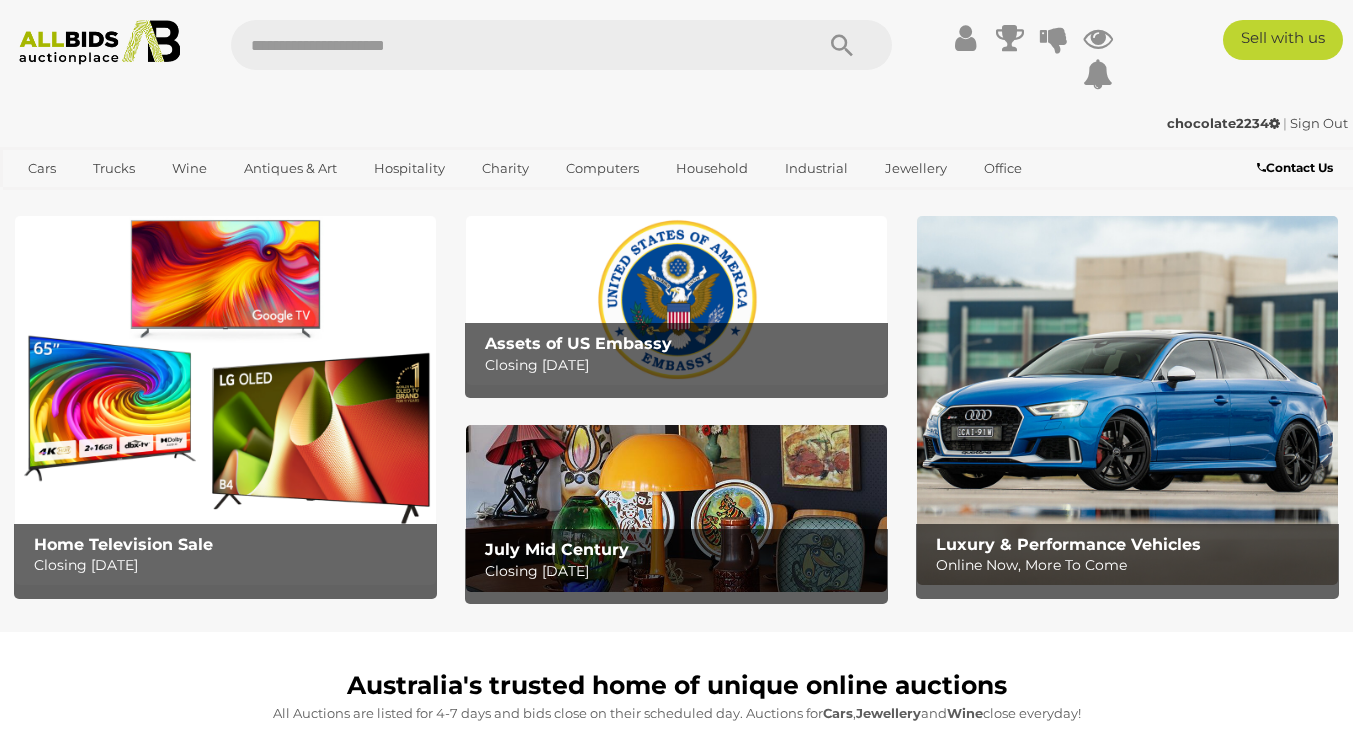 scroll, scrollTop: 0, scrollLeft: 0, axis: both 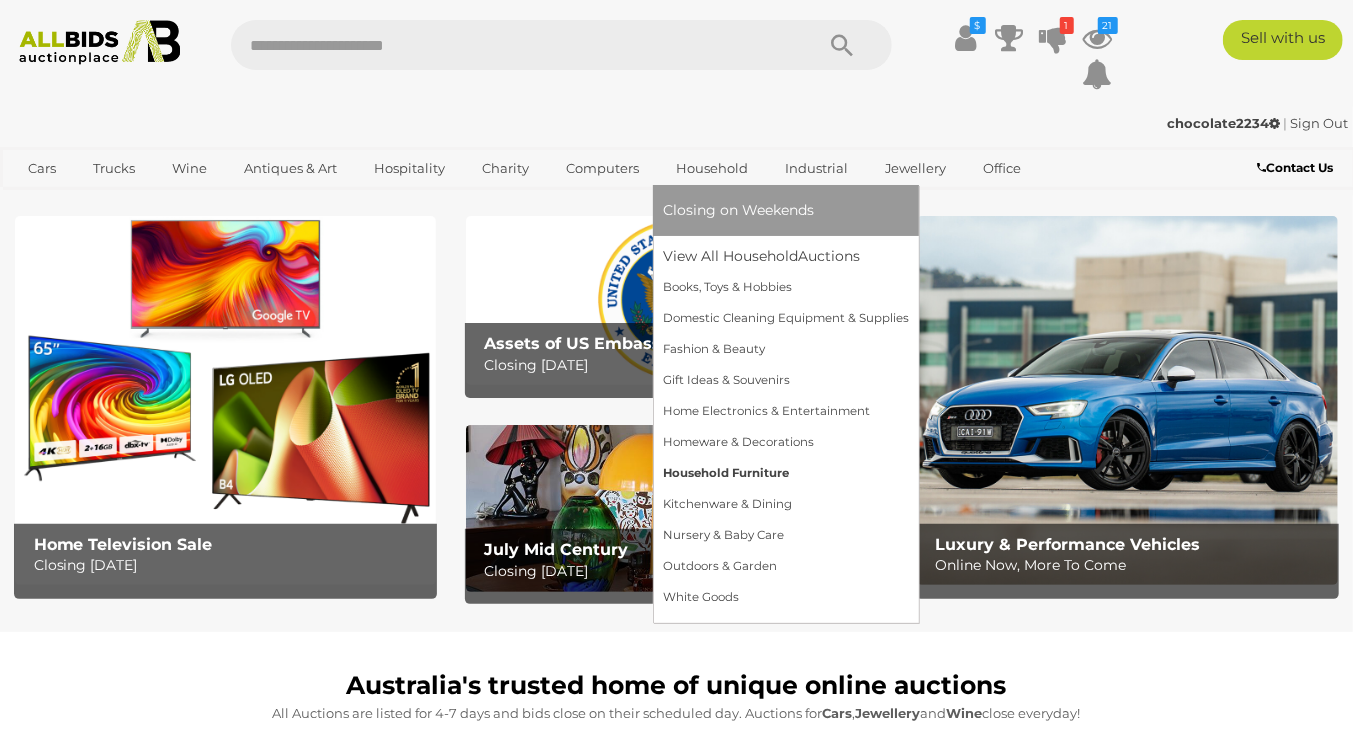 click on "Household Furniture" at bounding box center (786, 473) 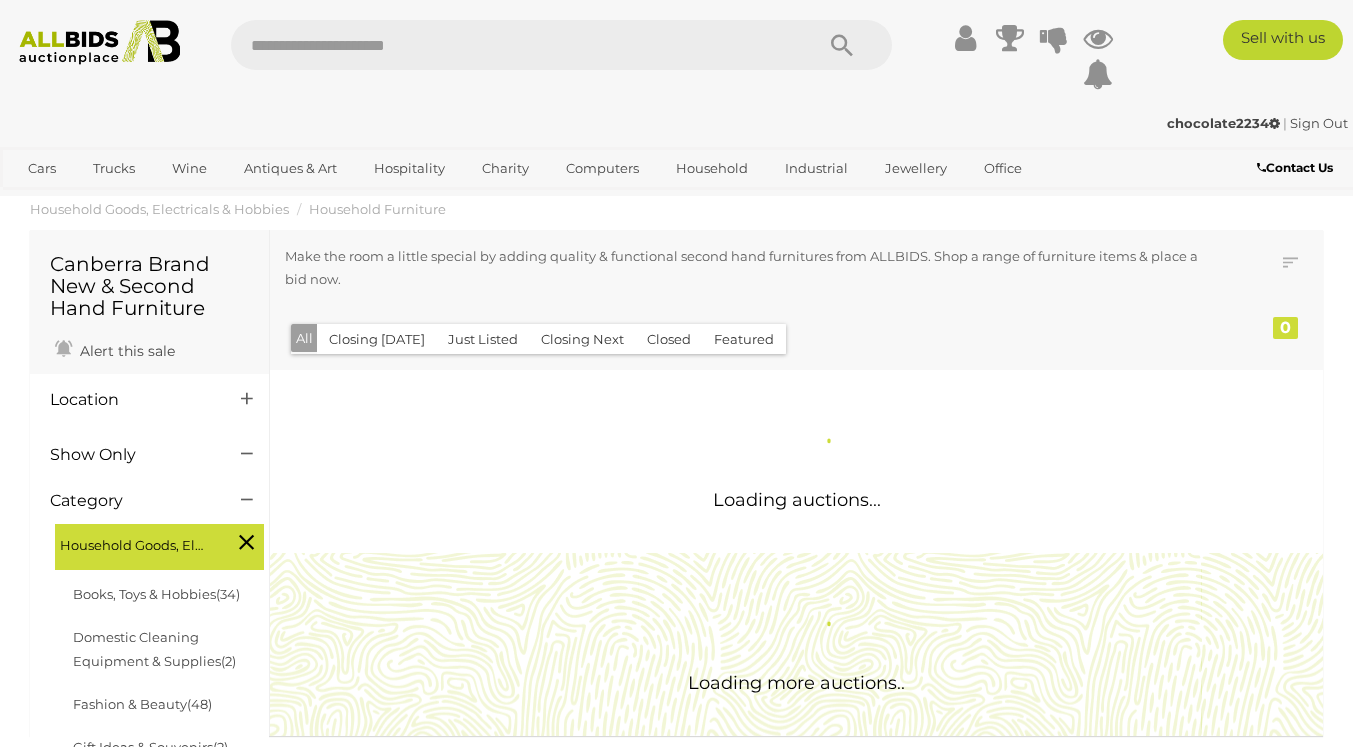 scroll, scrollTop: 0, scrollLeft: 0, axis: both 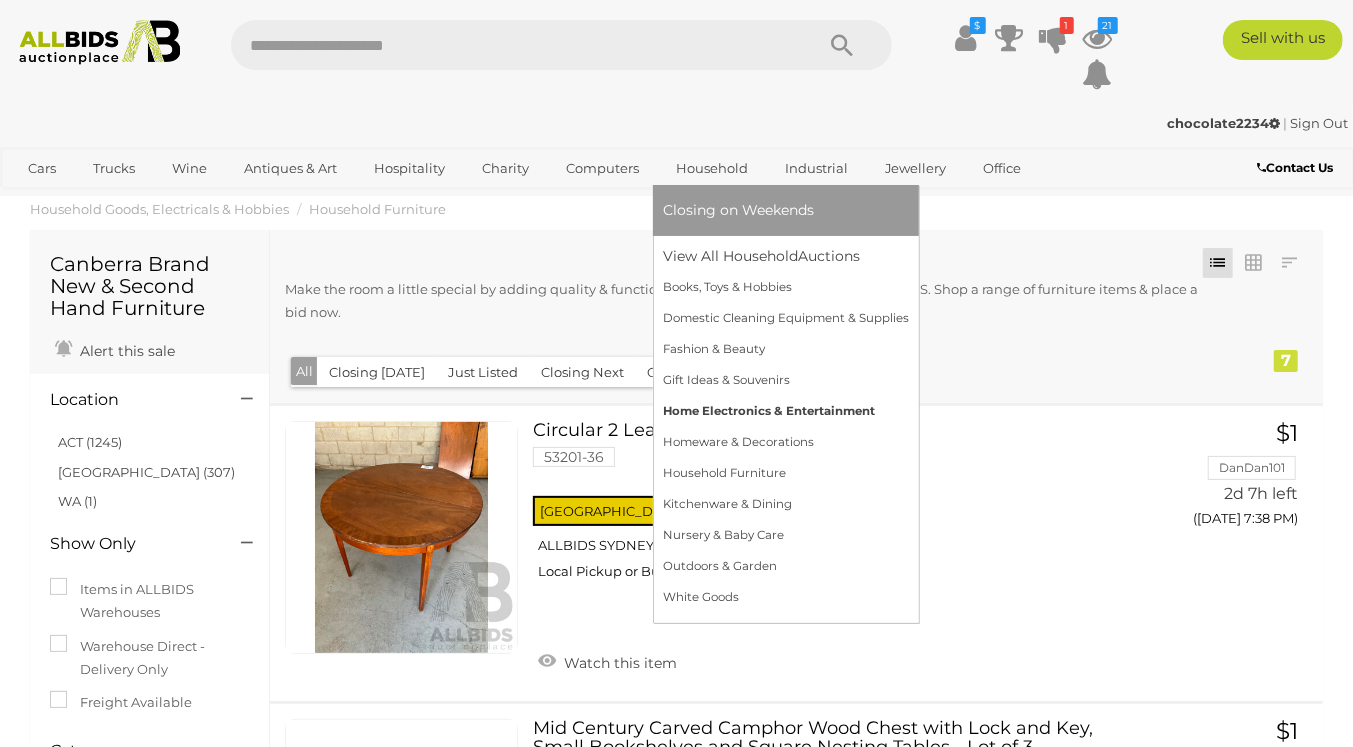 click on "Home Electronics & Entertainment" at bounding box center [786, 411] 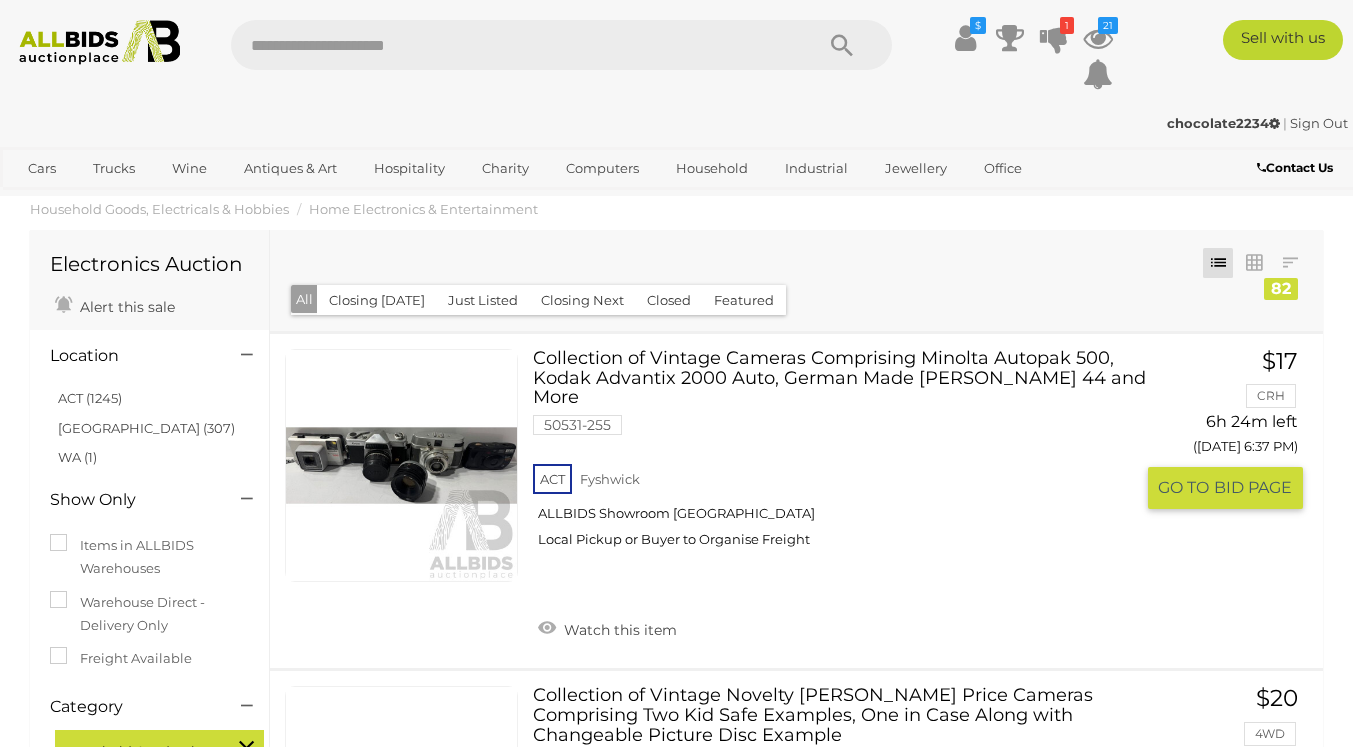 scroll, scrollTop: 0, scrollLeft: 0, axis: both 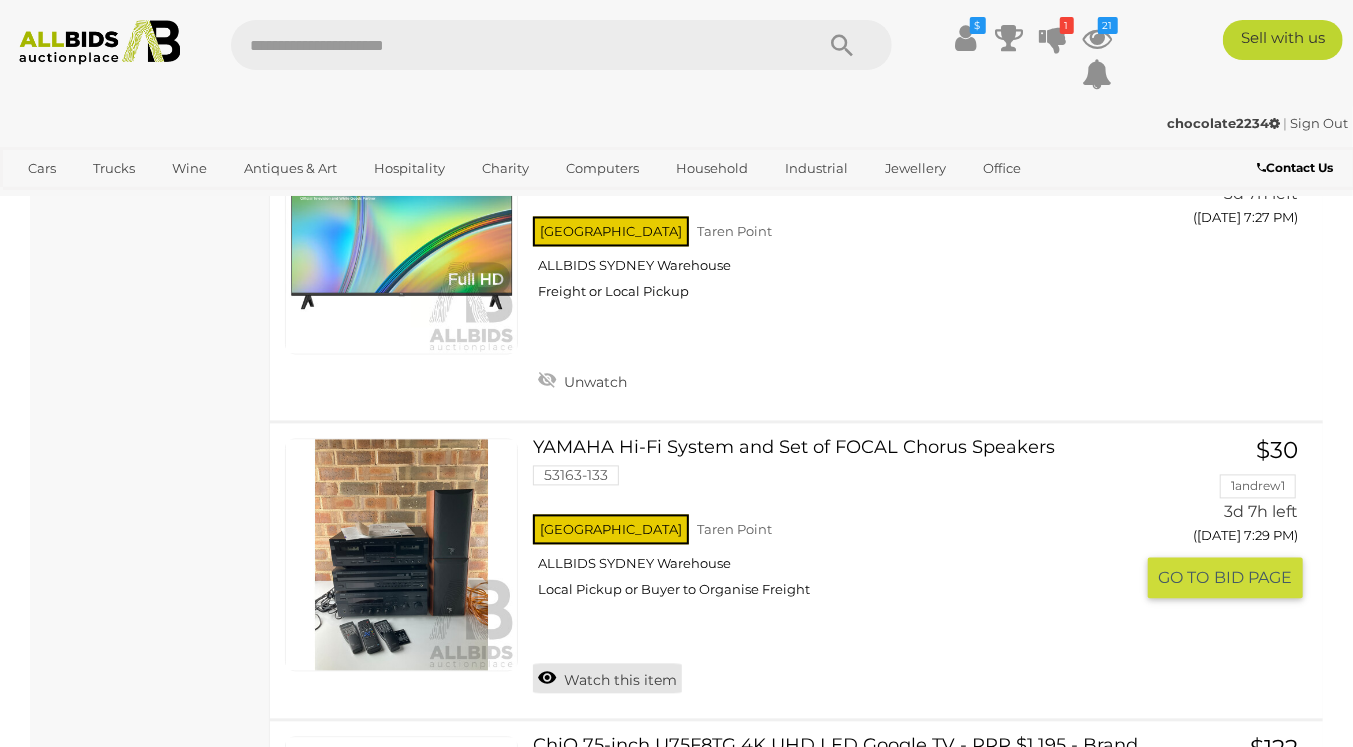 click on "Watch this item" at bounding box center (607, 679) 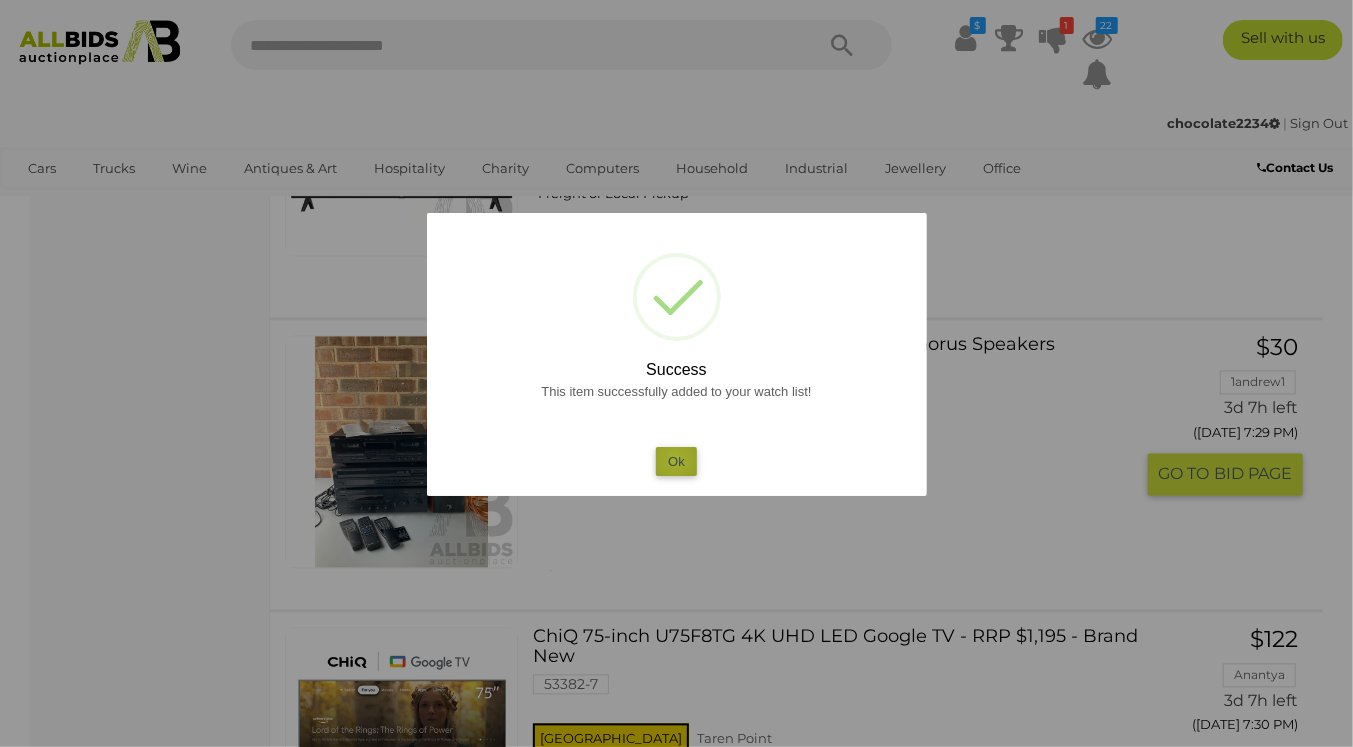click on "Ok" at bounding box center [676, 461] 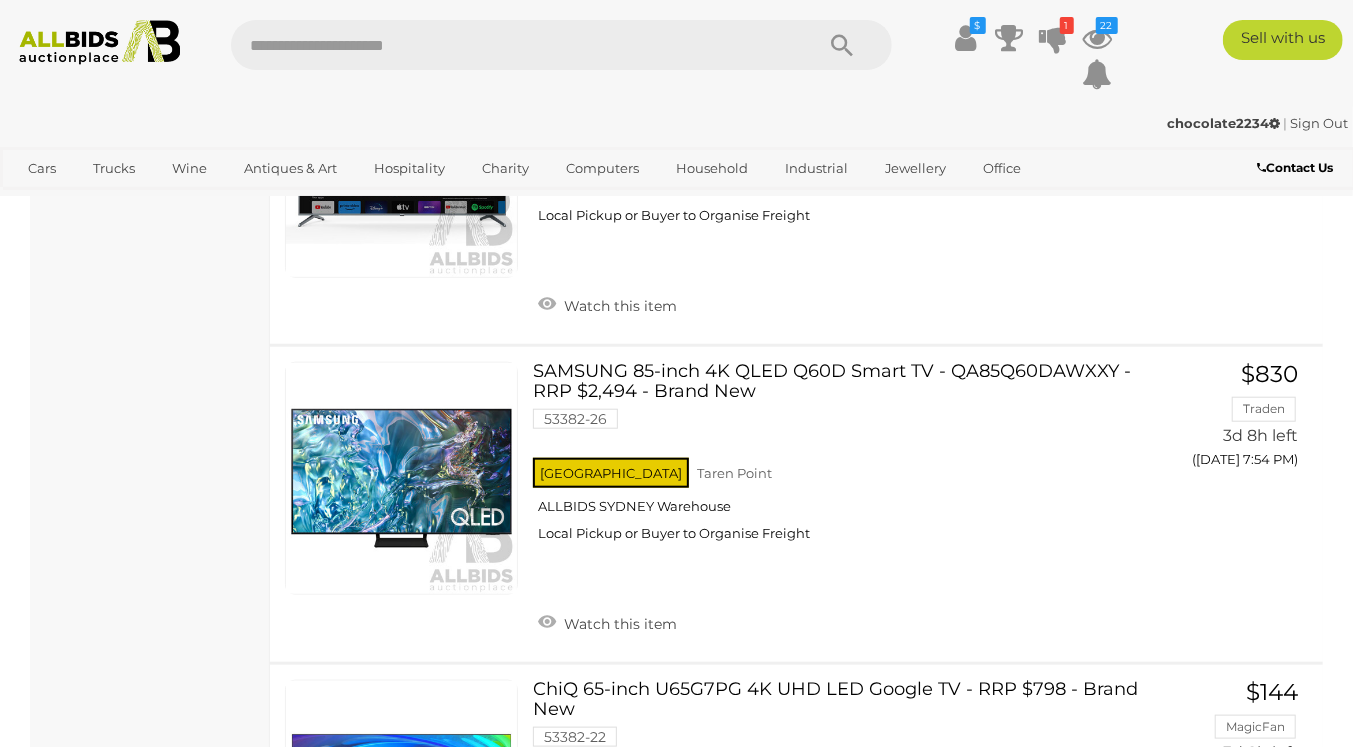 scroll, scrollTop: 8959, scrollLeft: 0, axis: vertical 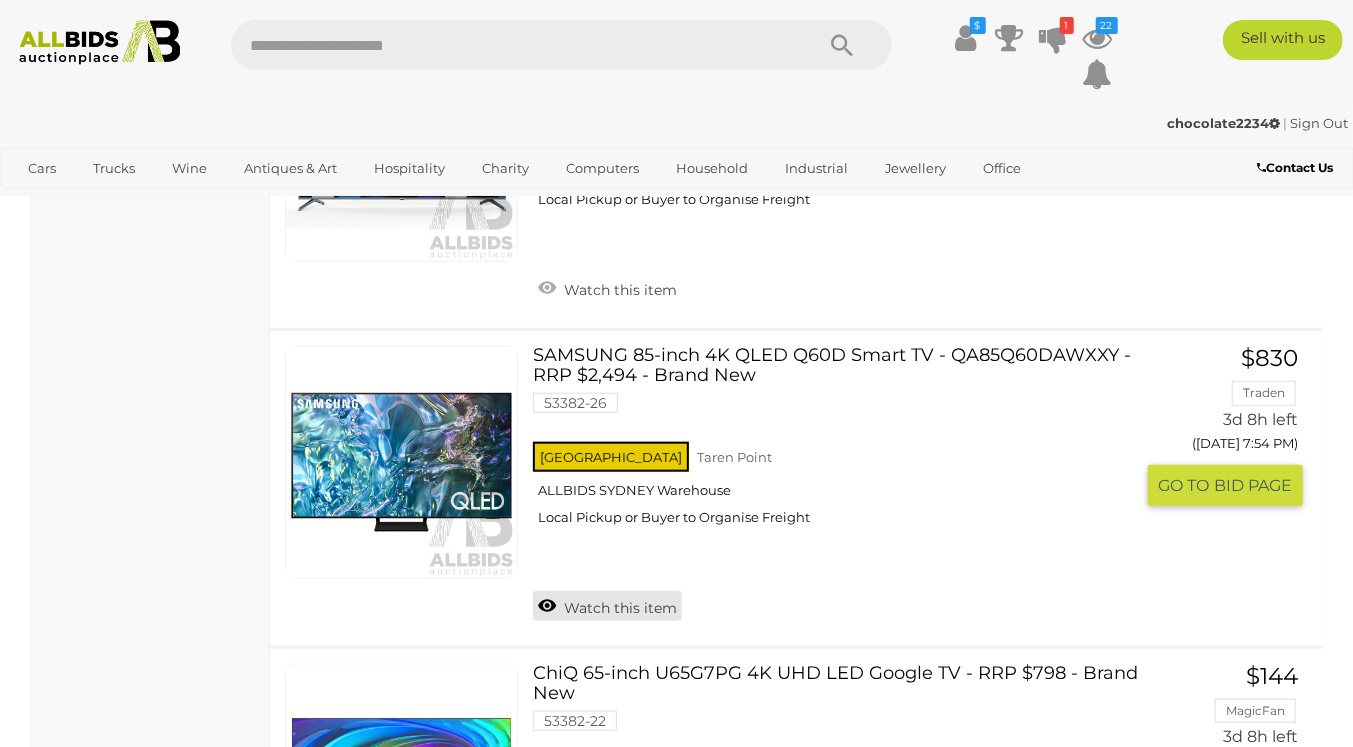 click on "Watch this item" at bounding box center (607, 606) 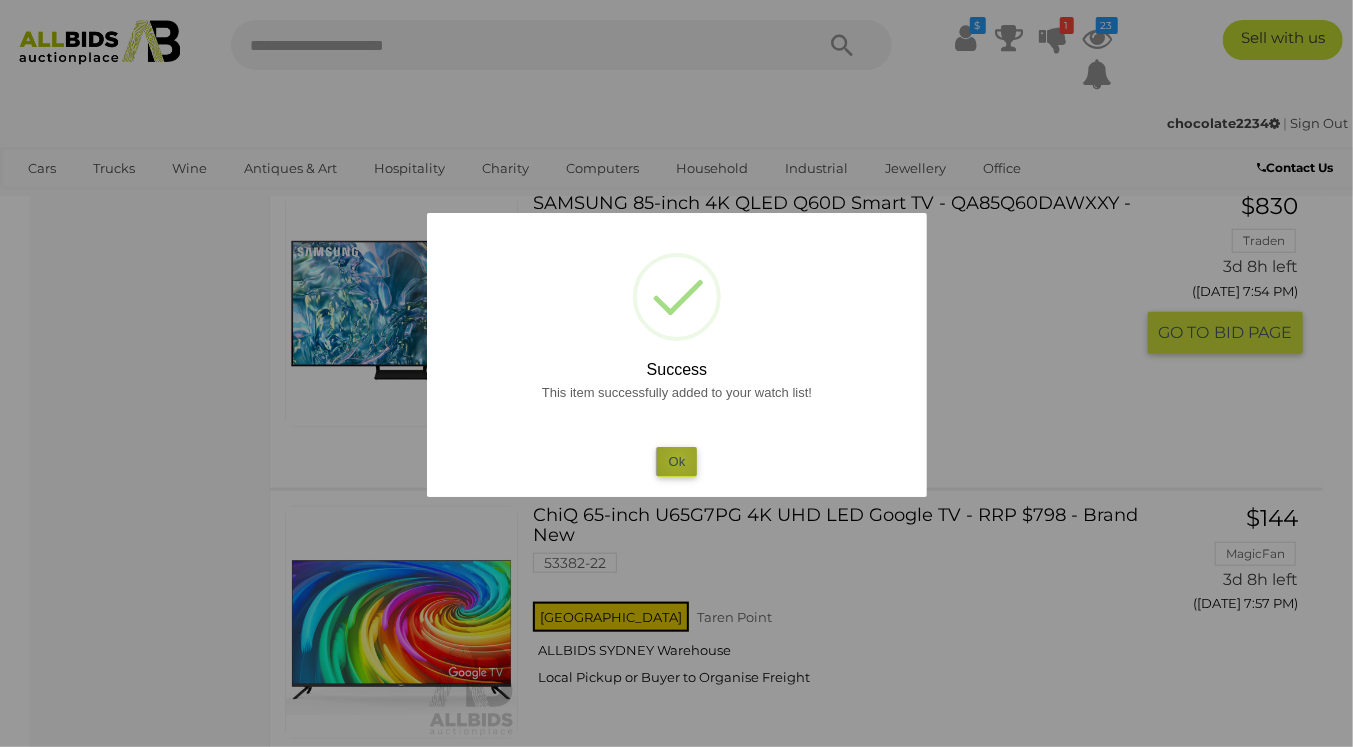click on "Ok" at bounding box center [676, 461] 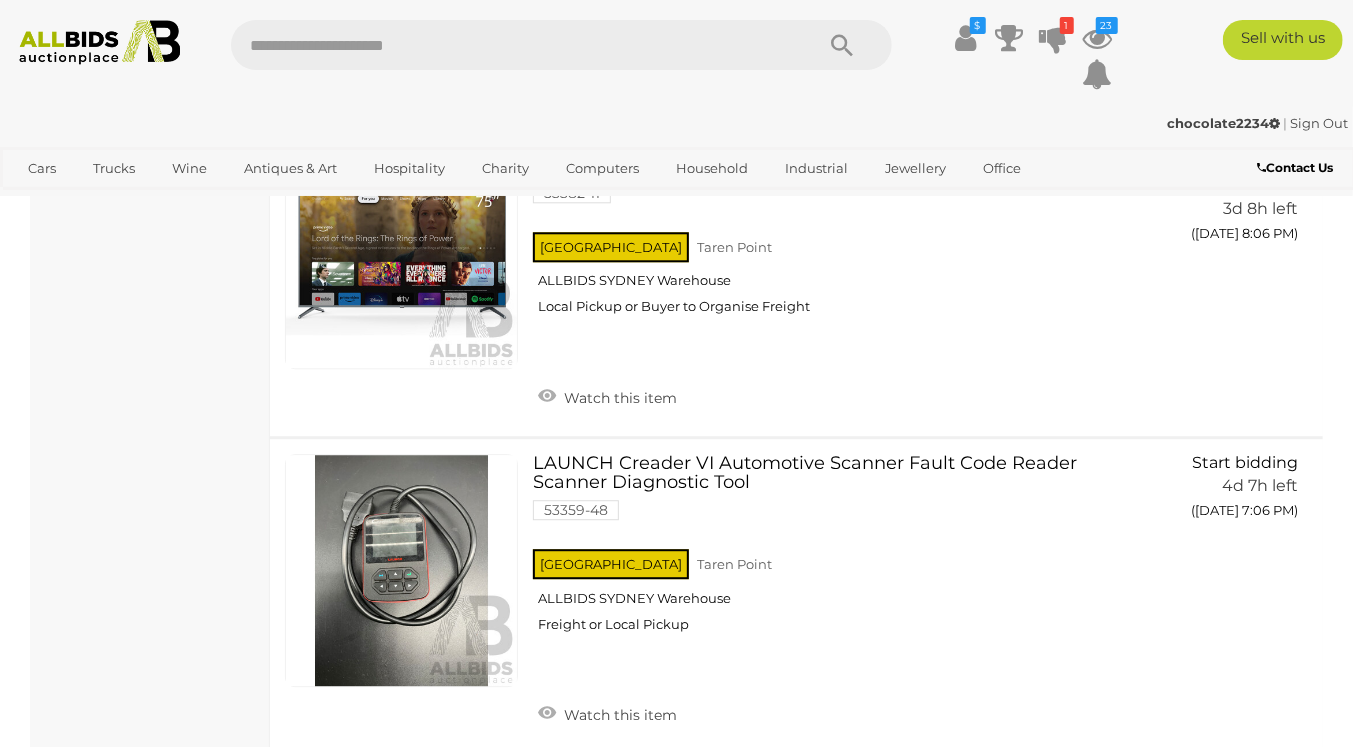 scroll, scrollTop: 10760, scrollLeft: 0, axis: vertical 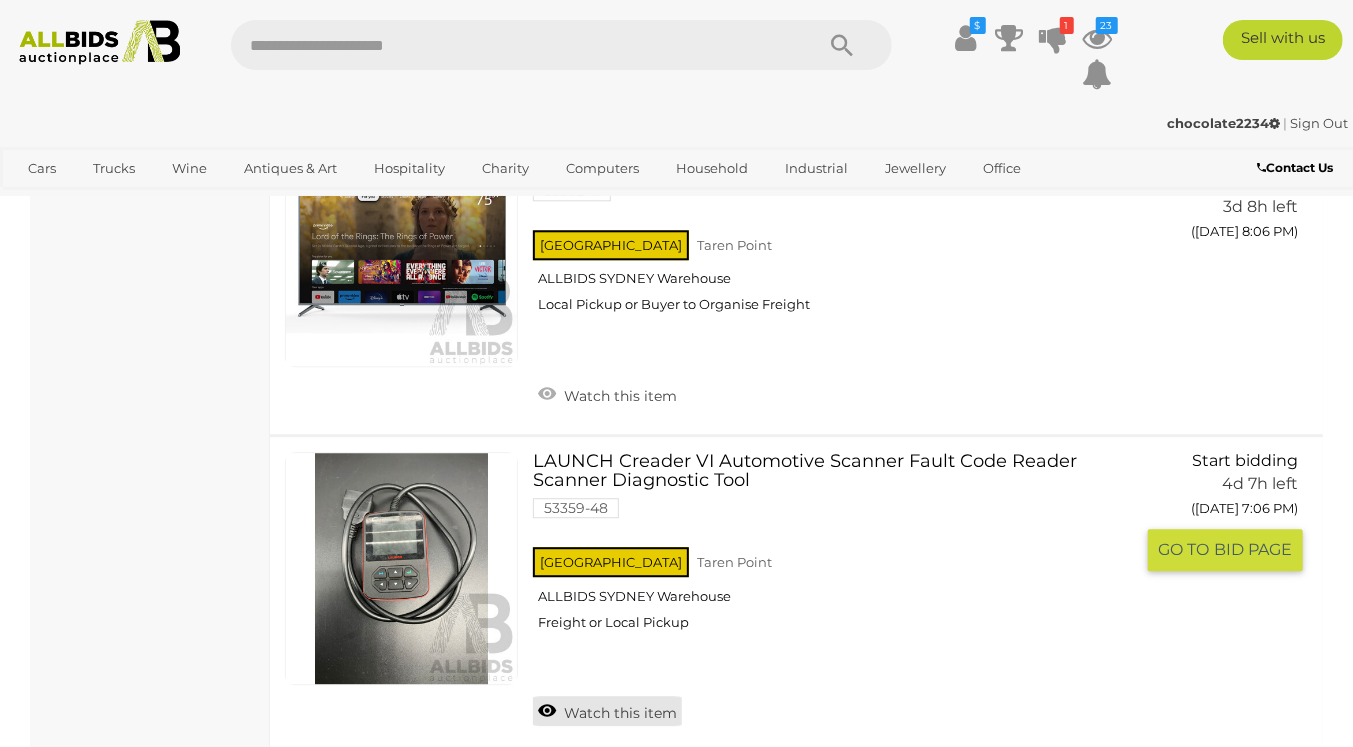 click on "Watch this item" at bounding box center [607, 711] 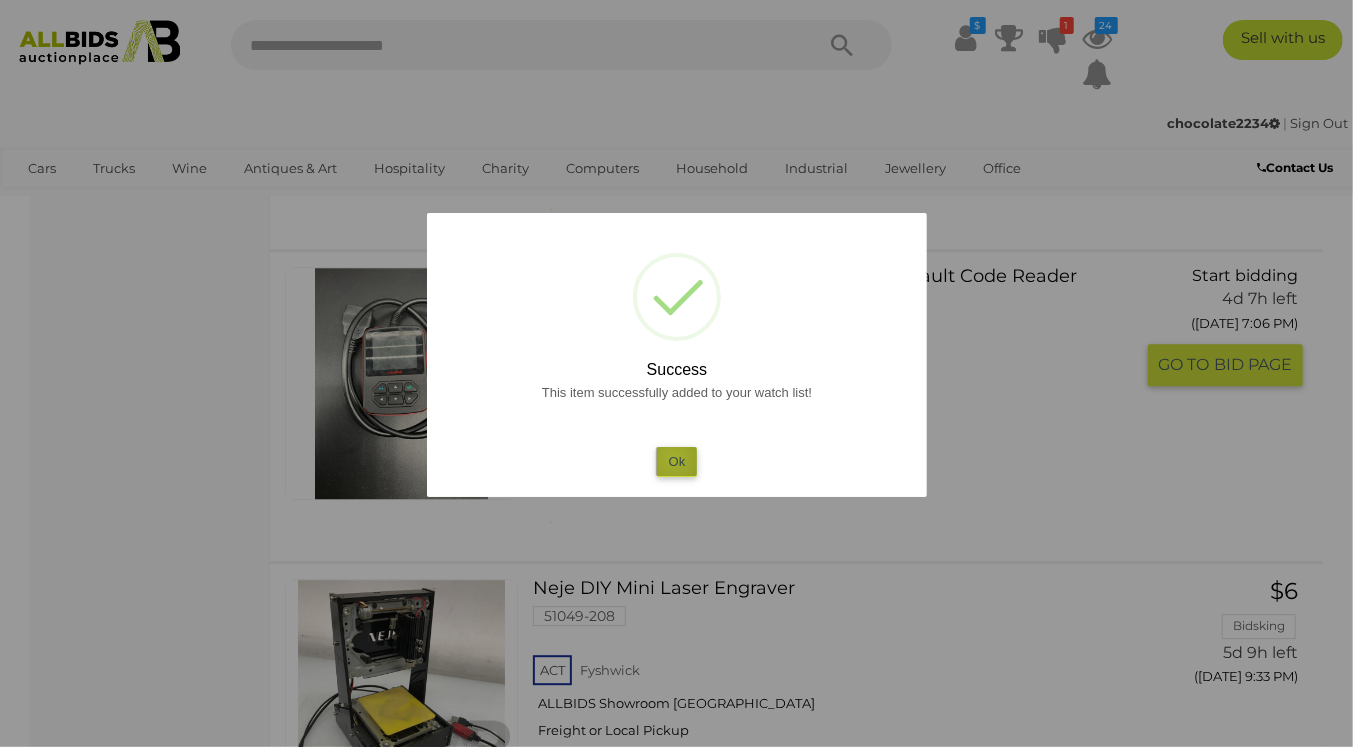 click on "Ok" at bounding box center [676, 461] 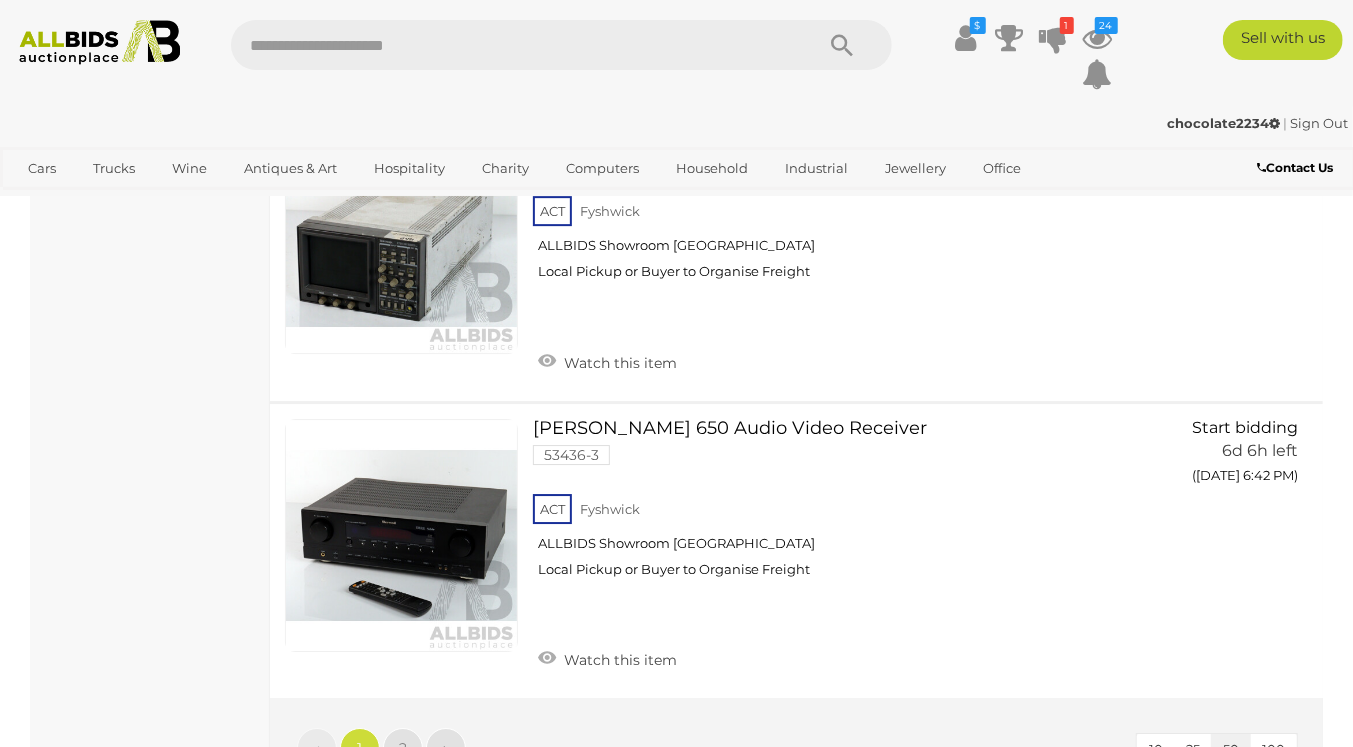scroll, scrollTop: 15520, scrollLeft: 0, axis: vertical 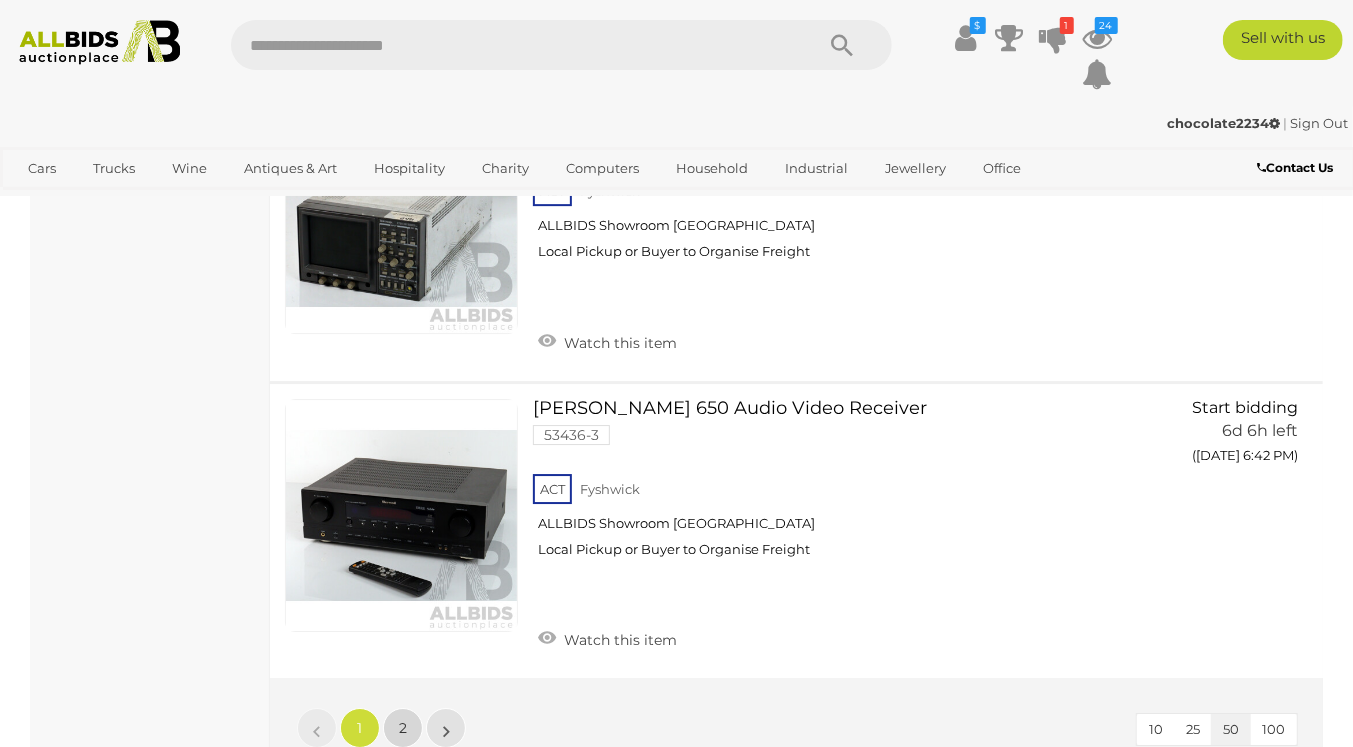 click on "2" at bounding box center [403, 728] 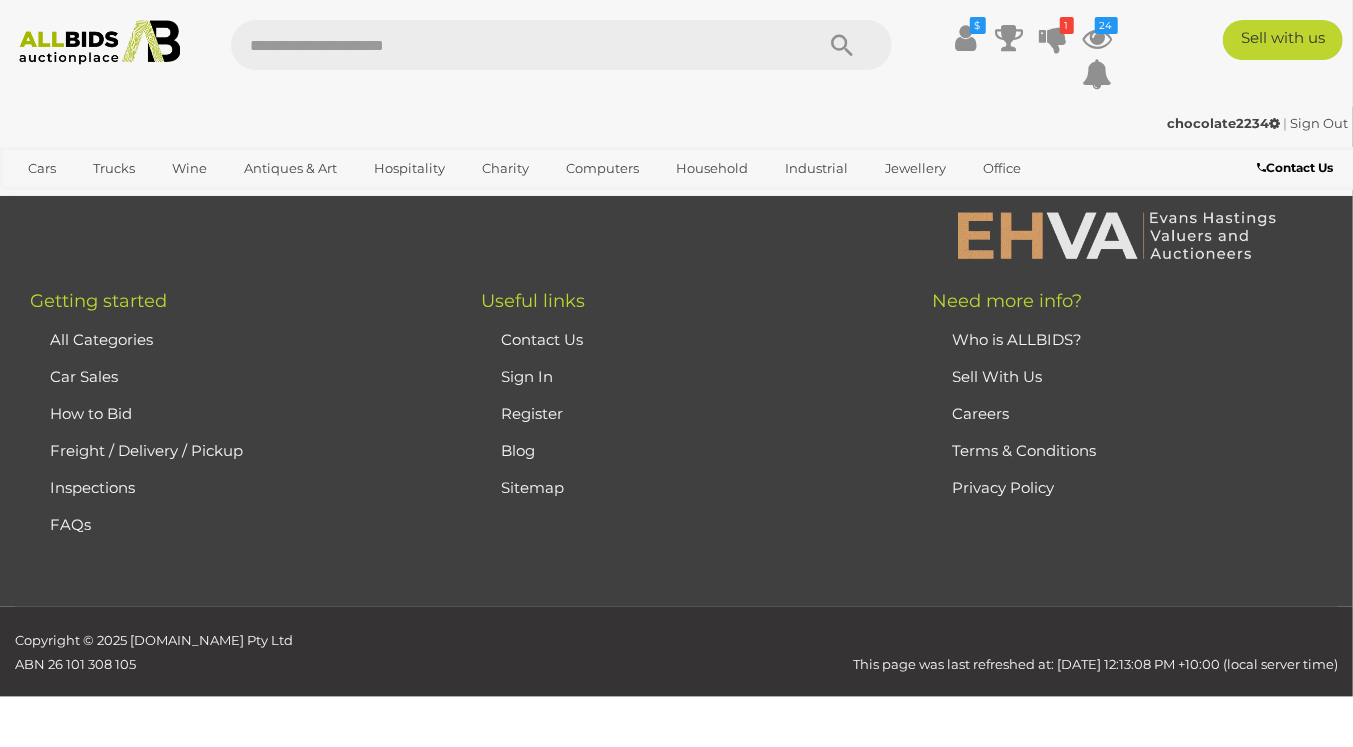 scroll, scrollTop: 130, scrollLeft: 0, axis: vertical 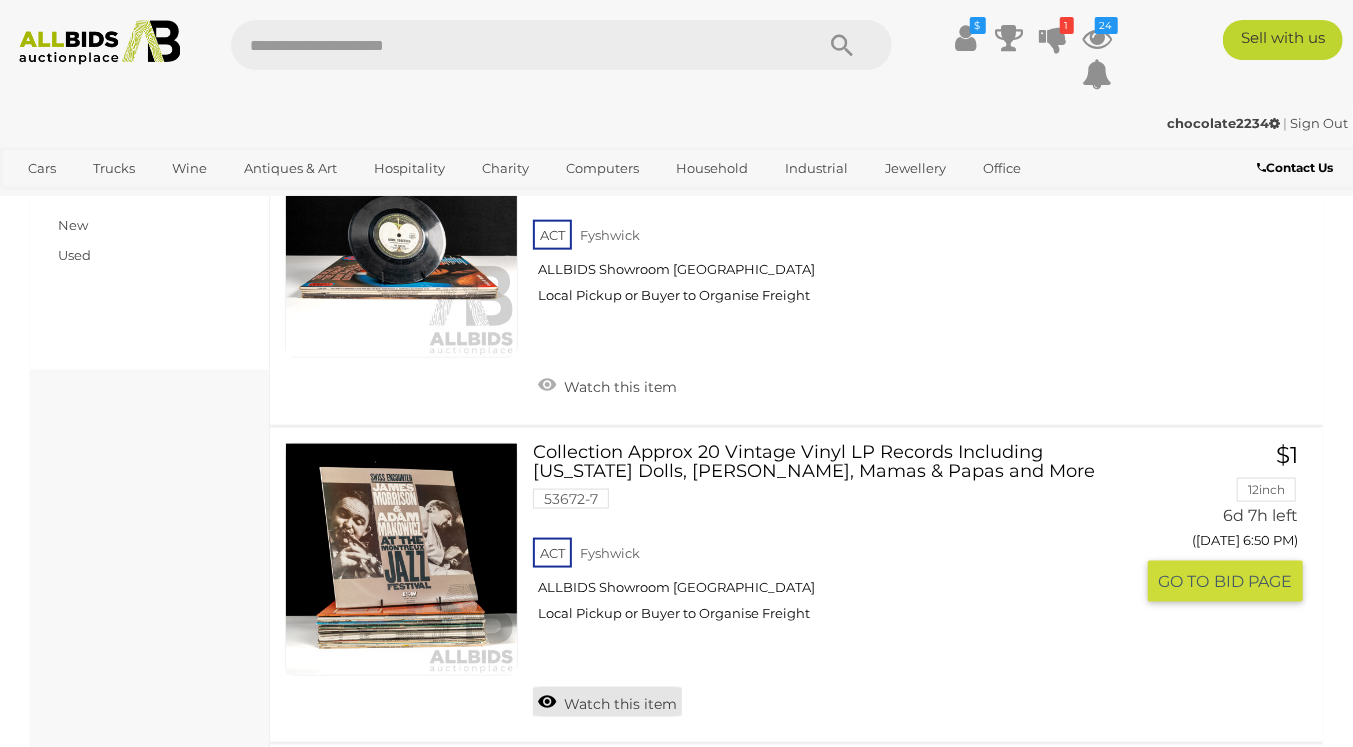 click on "Watch this item" at bounding box center (607, 702) 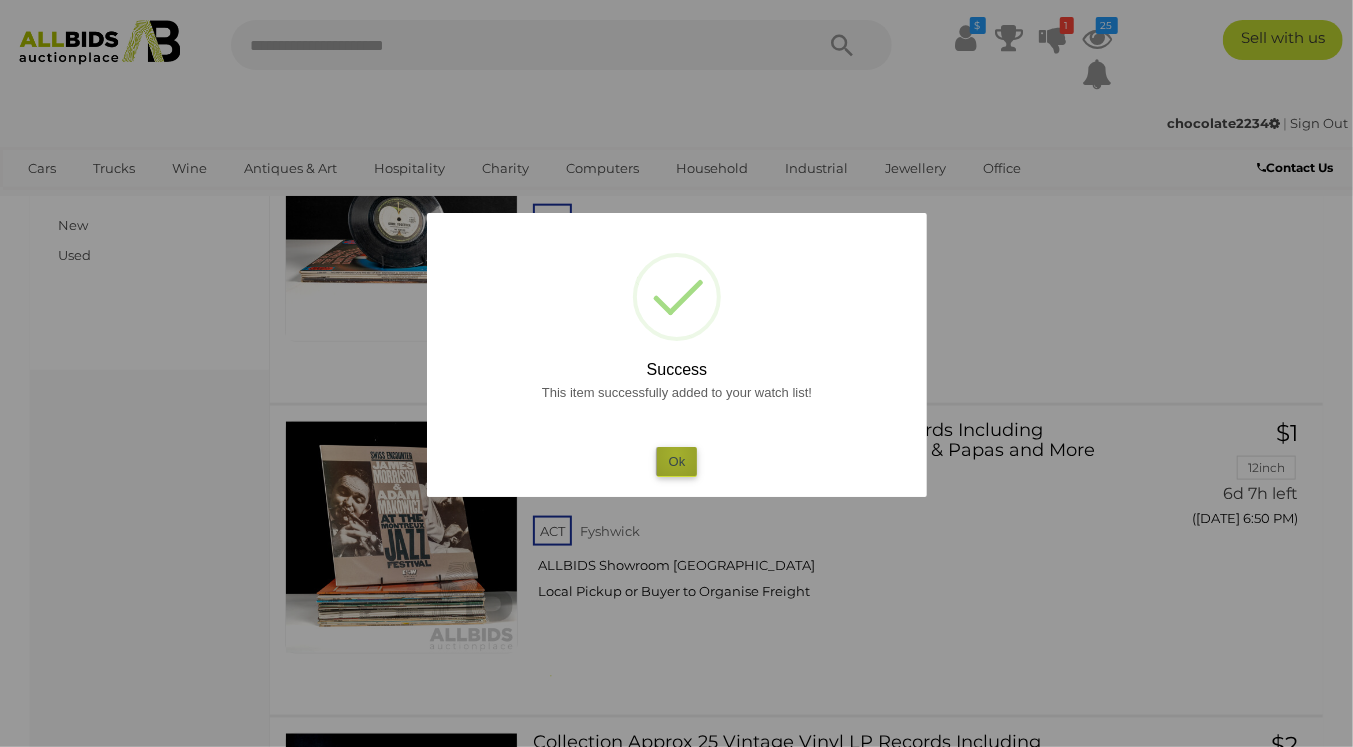 click on "Ok" at bounding box center [676, 461] 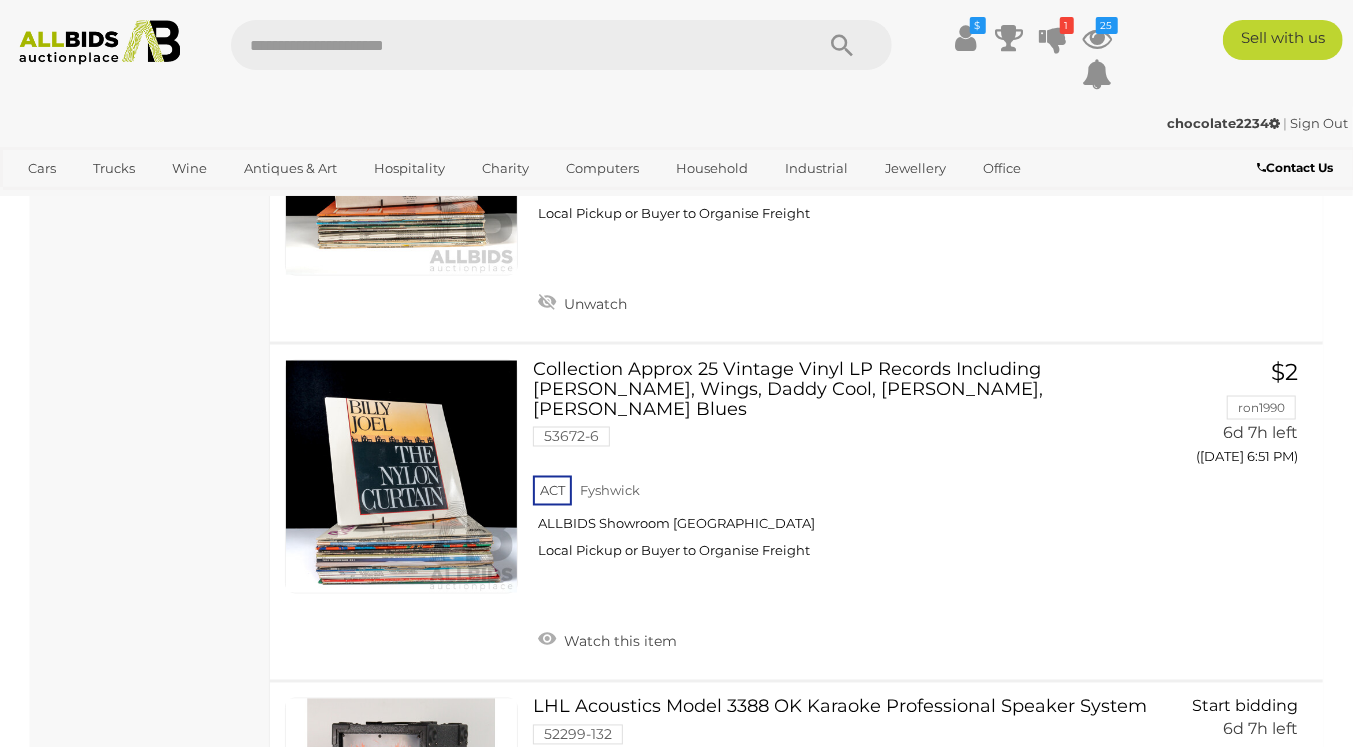 scroll, scrollTop: 1637, scrollLeft: 0, axis: vertical 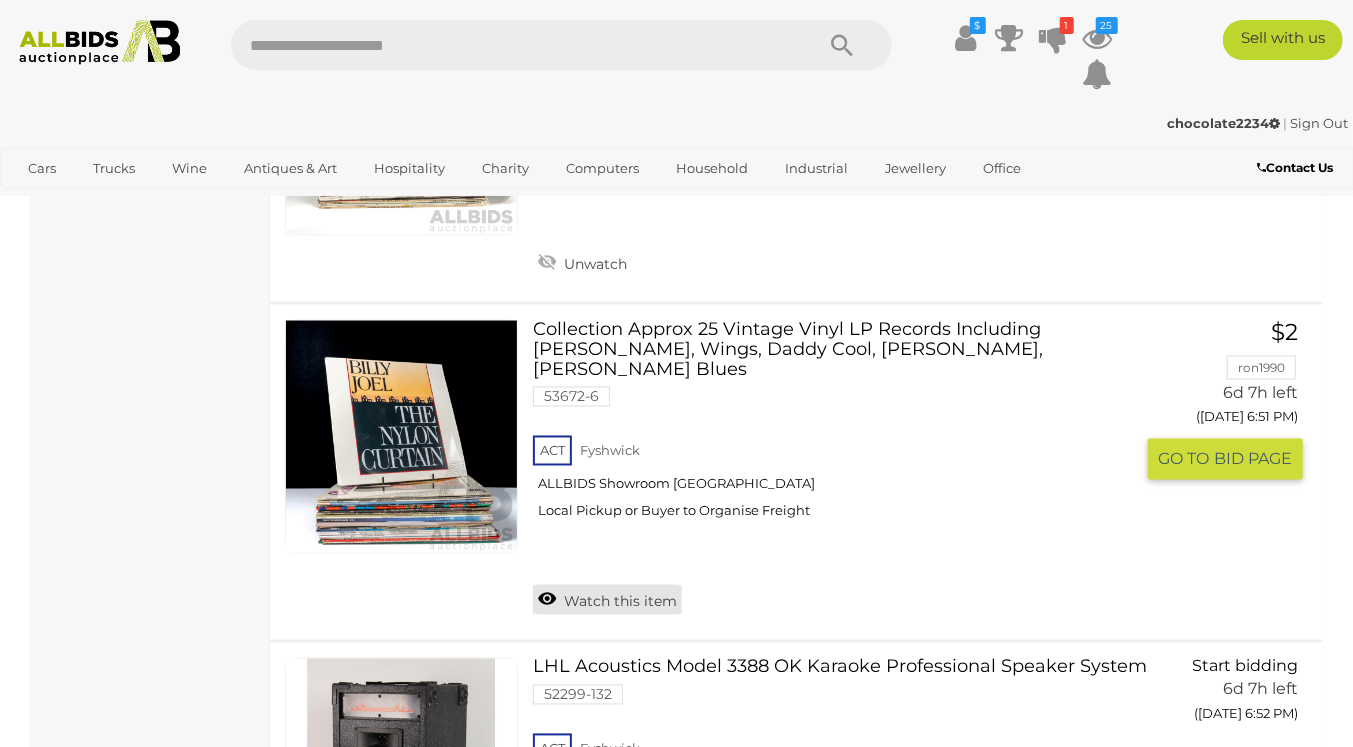 click on "Watch this item" at bounding box center (607, 600) 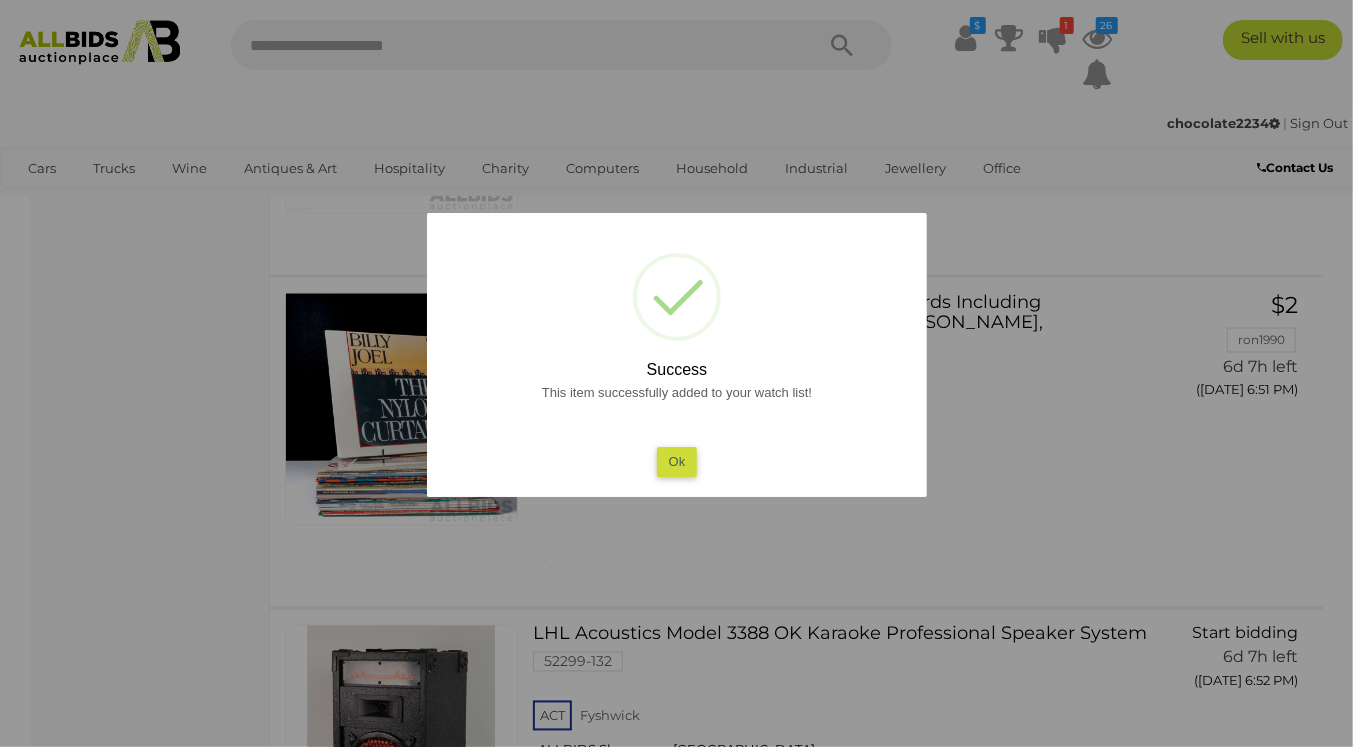 click at bounding box center [676, 373] 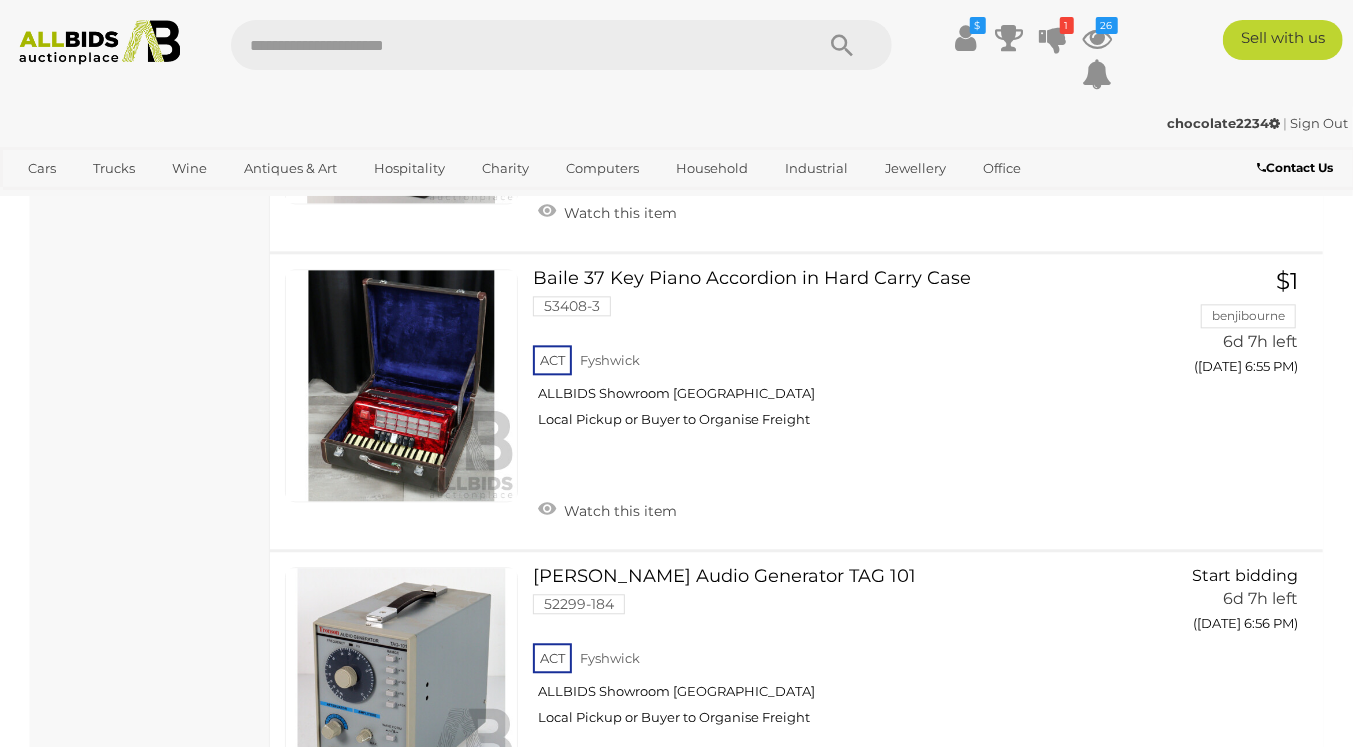 scroll, scrollTop: 2330, scrollLeft: 0, axis: vertical 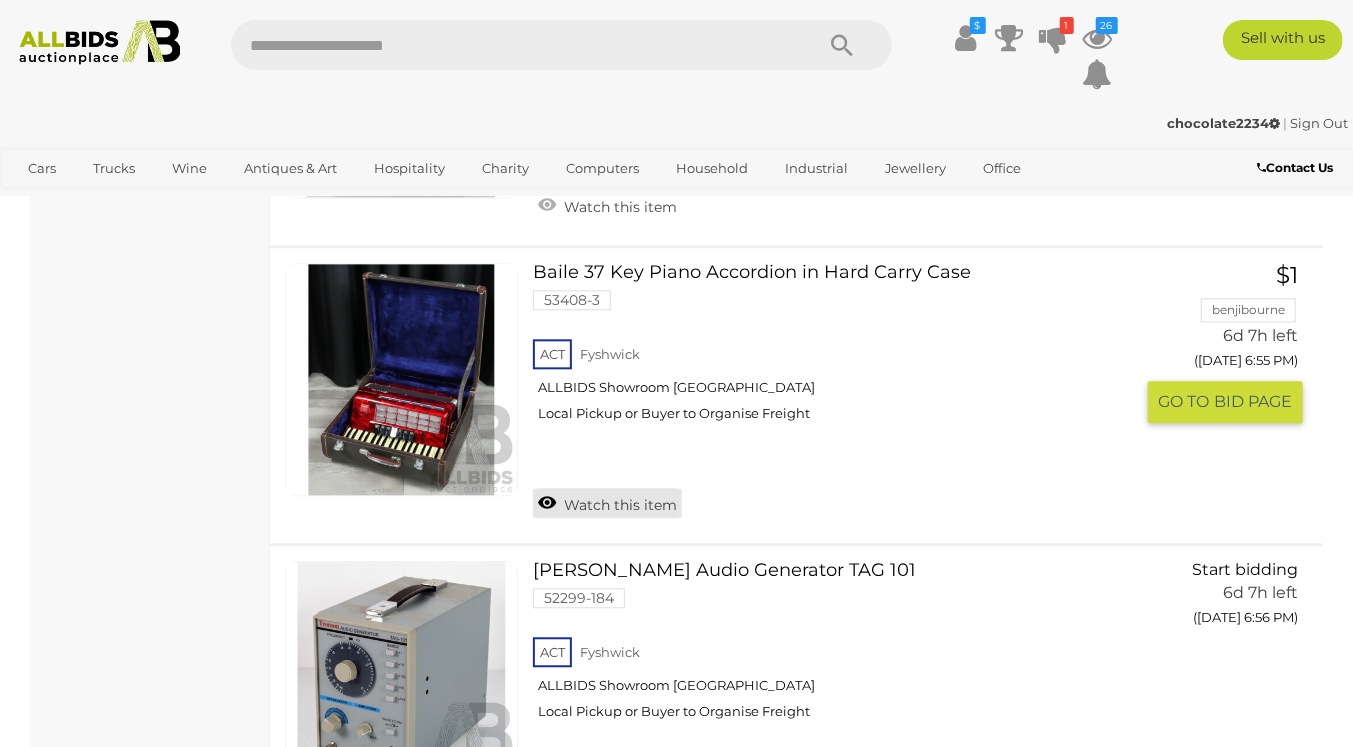 click on "Watch this item" at bounding box center (607, 503) 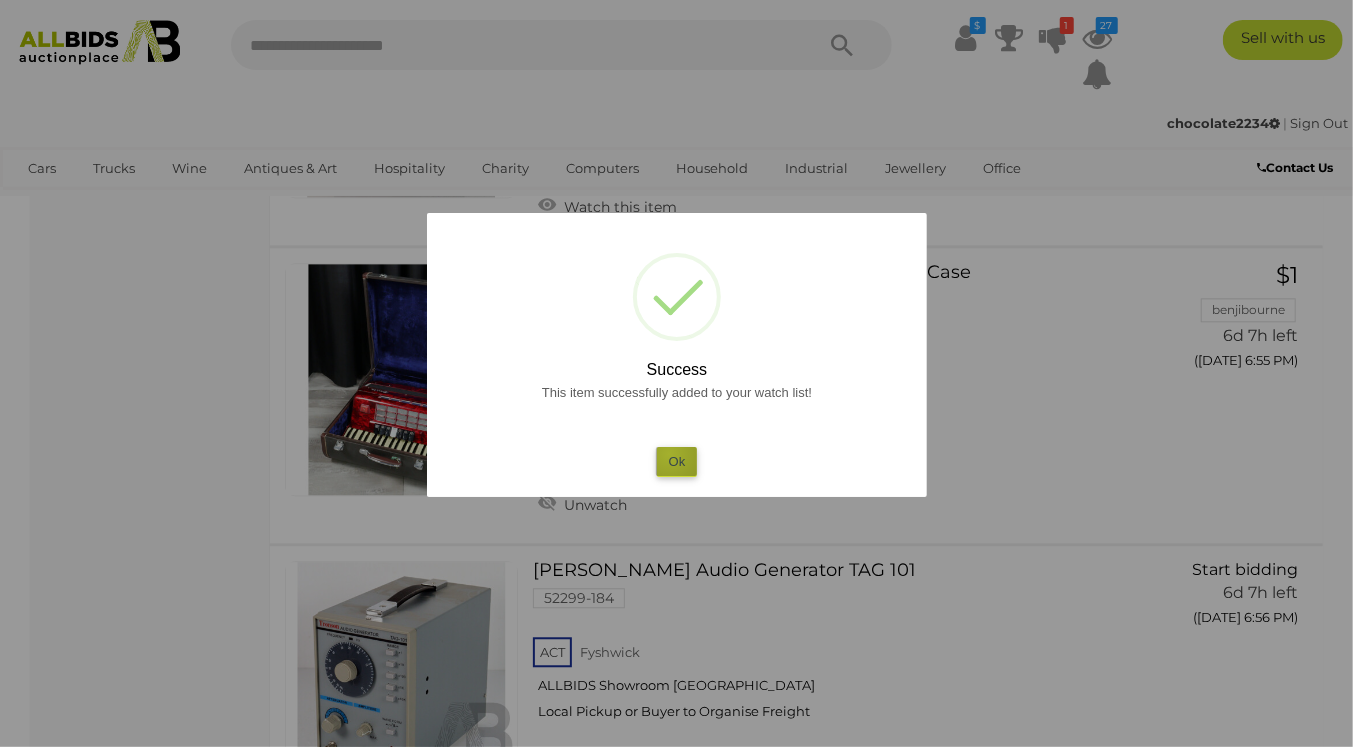 click on "Ok" at bounding box center (676, 461) 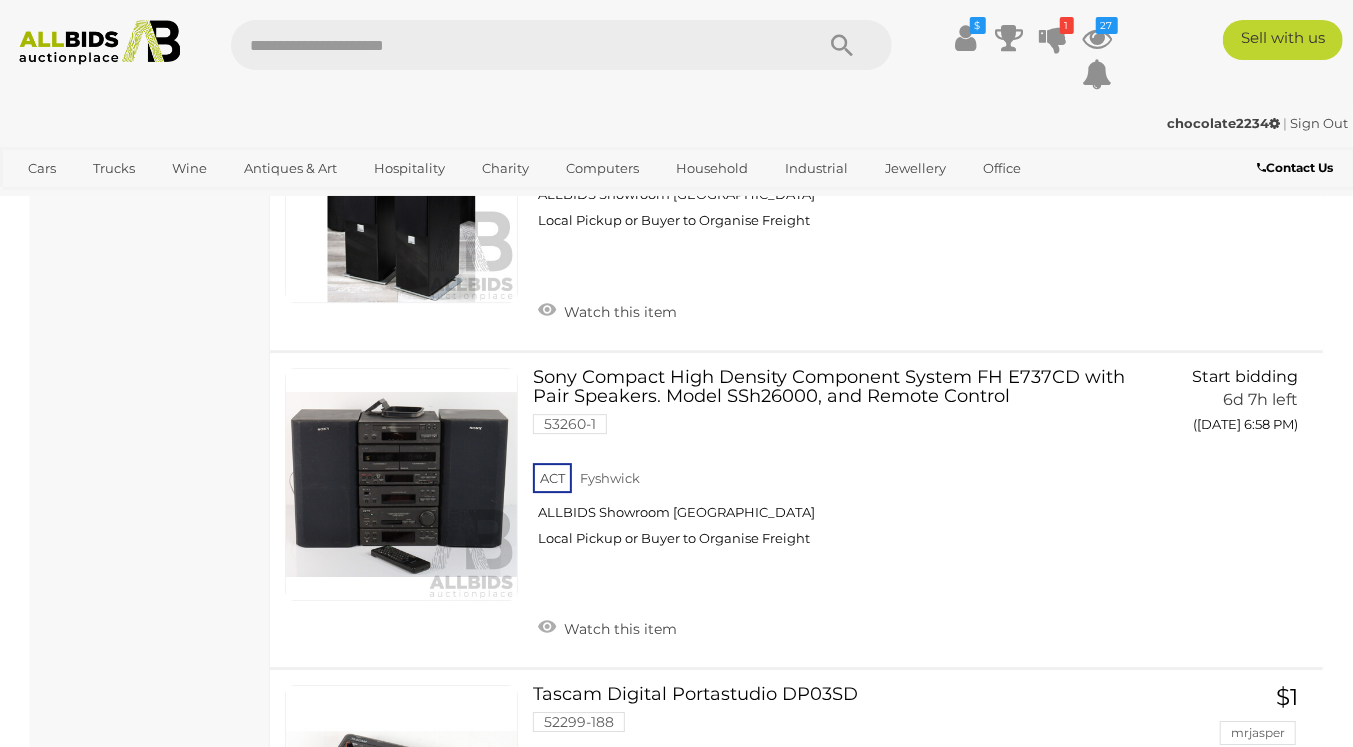 scroll, scrollTop: 3130, scrollLeft: 0, axis: vertical 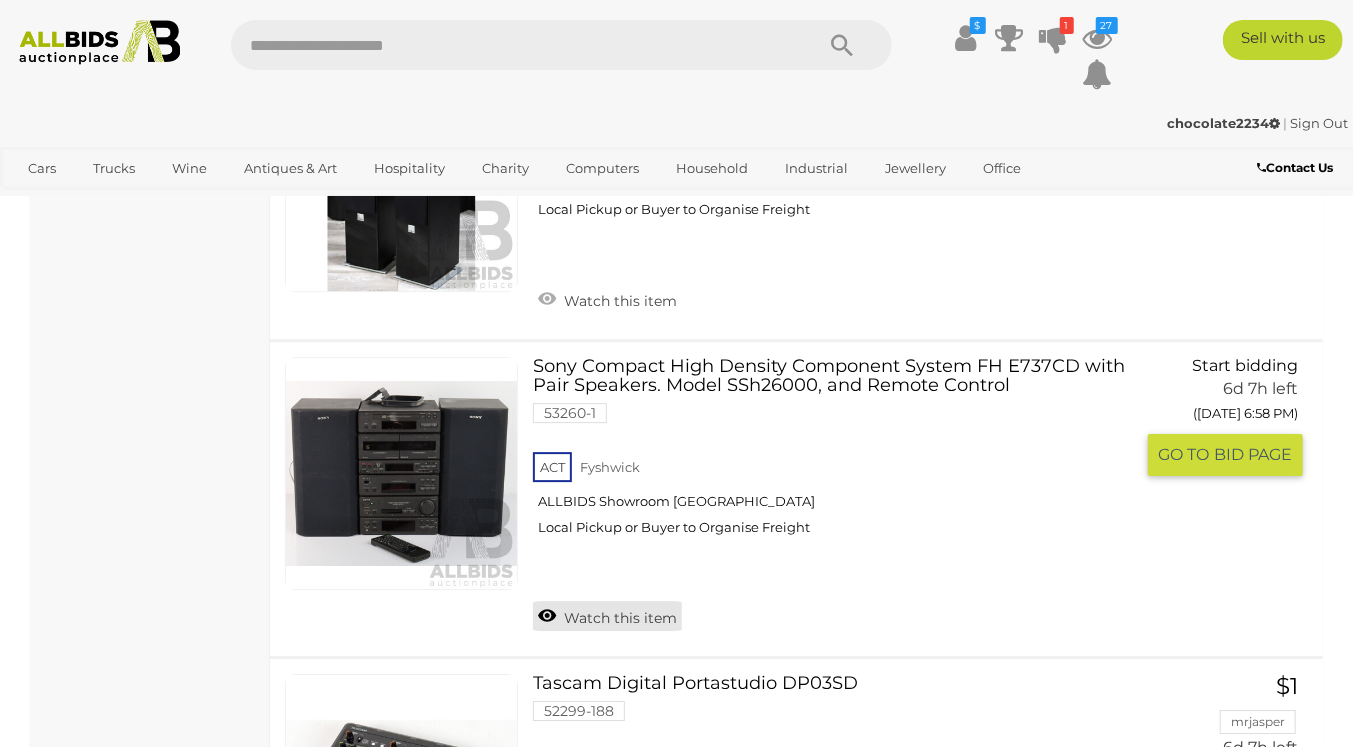 click on "Watch this item" at bounding box center [607, 616] 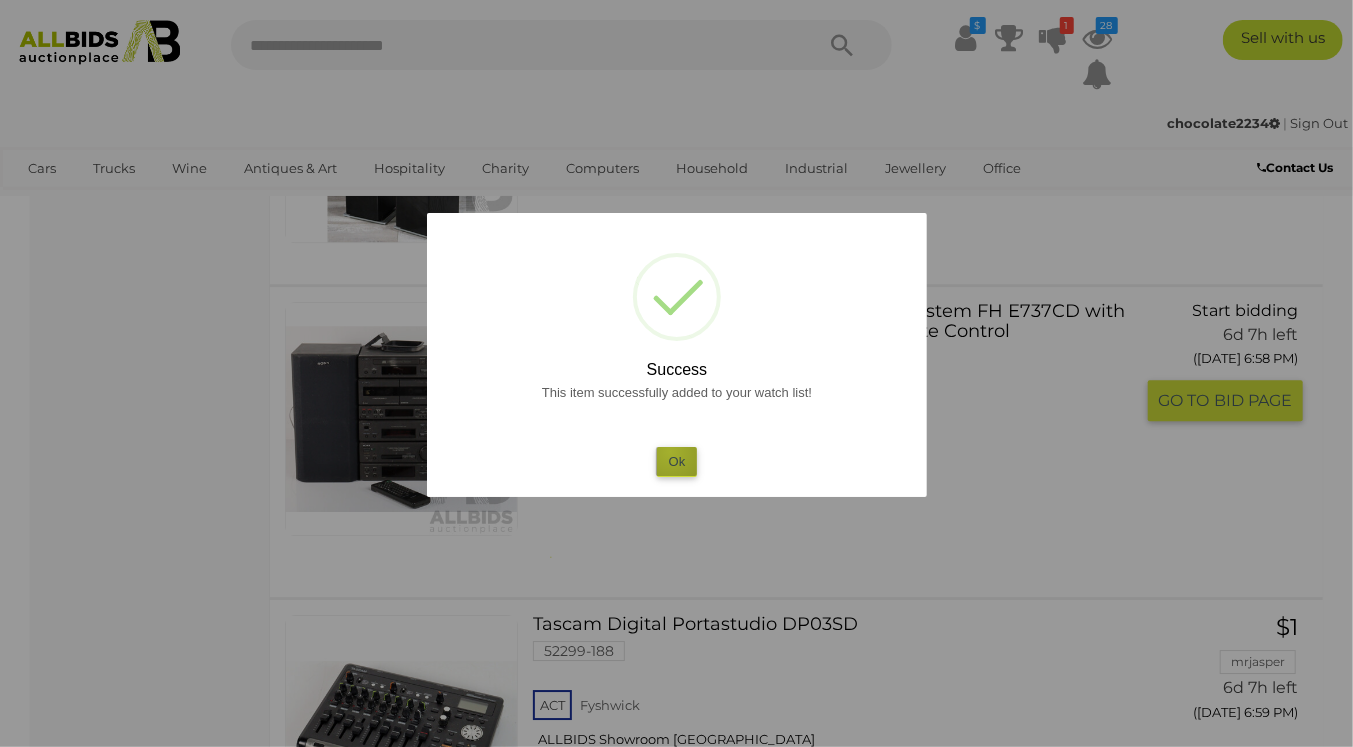 click on "Ok" at bounding box center (676, 461) 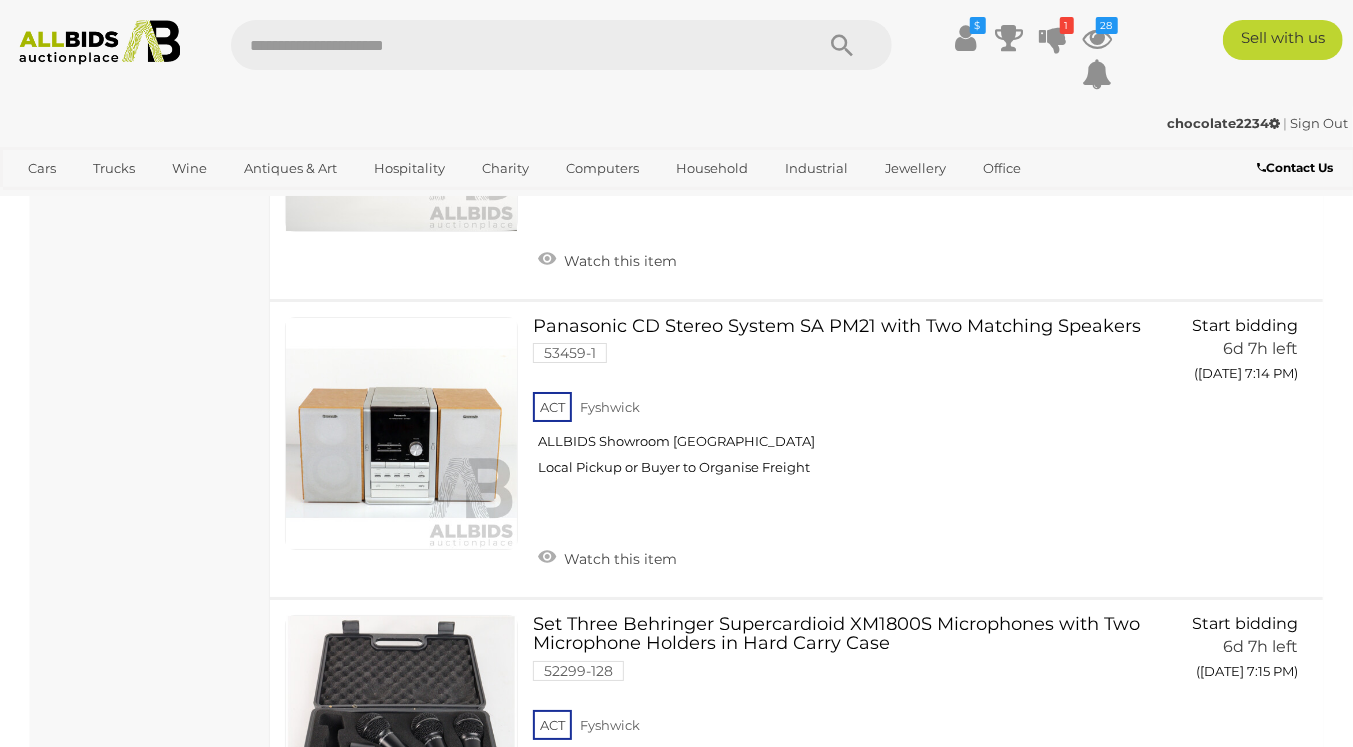 scroll, scrollTop: 7784, scrollLeft: 0, axis: vertical 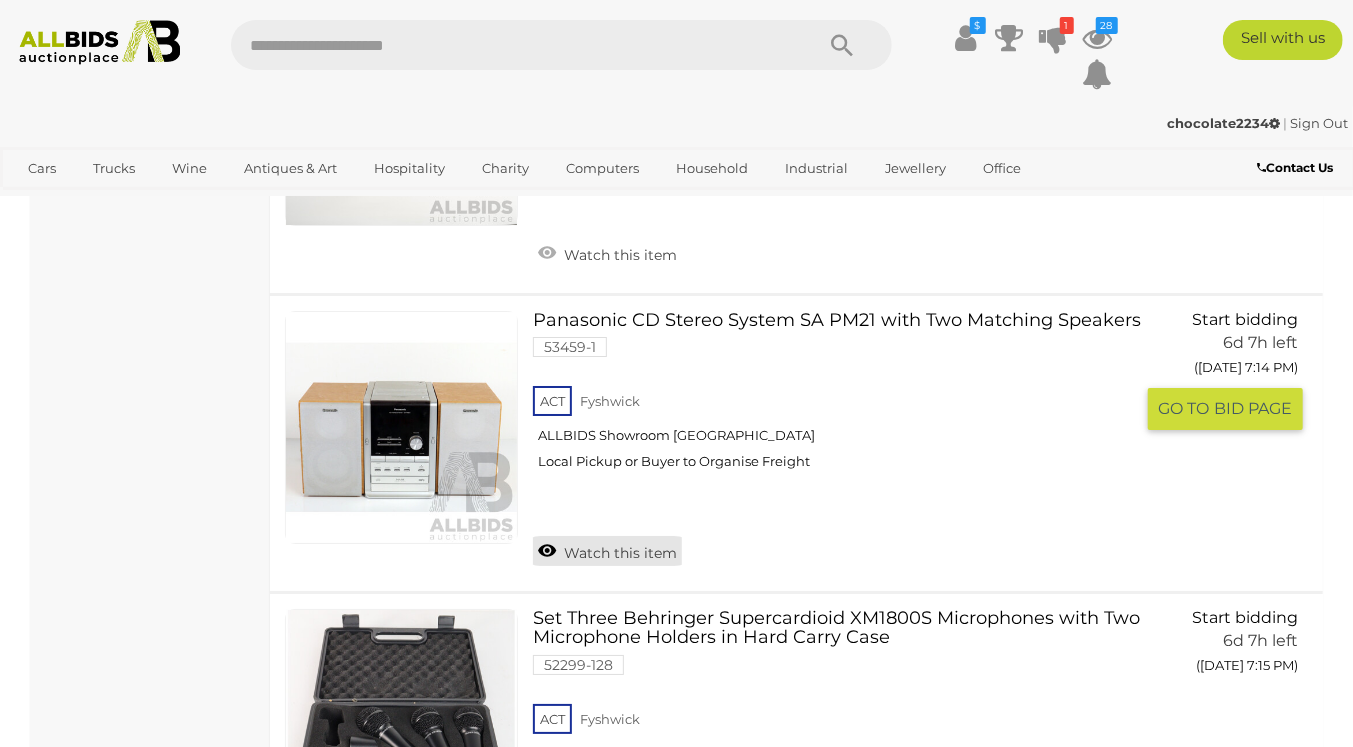 click on "Watch this item" at bounding box center [607, 551] 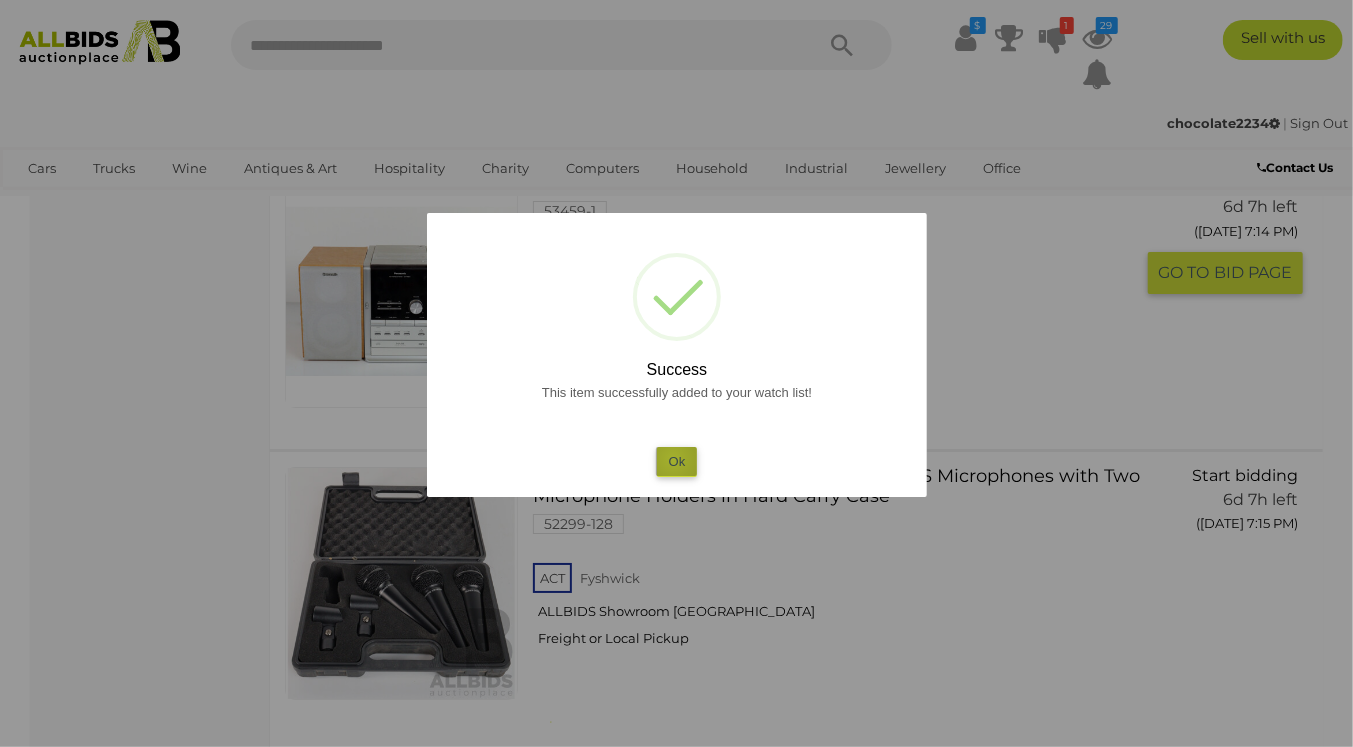 click on "Ok" at bounding box center [676, 461] 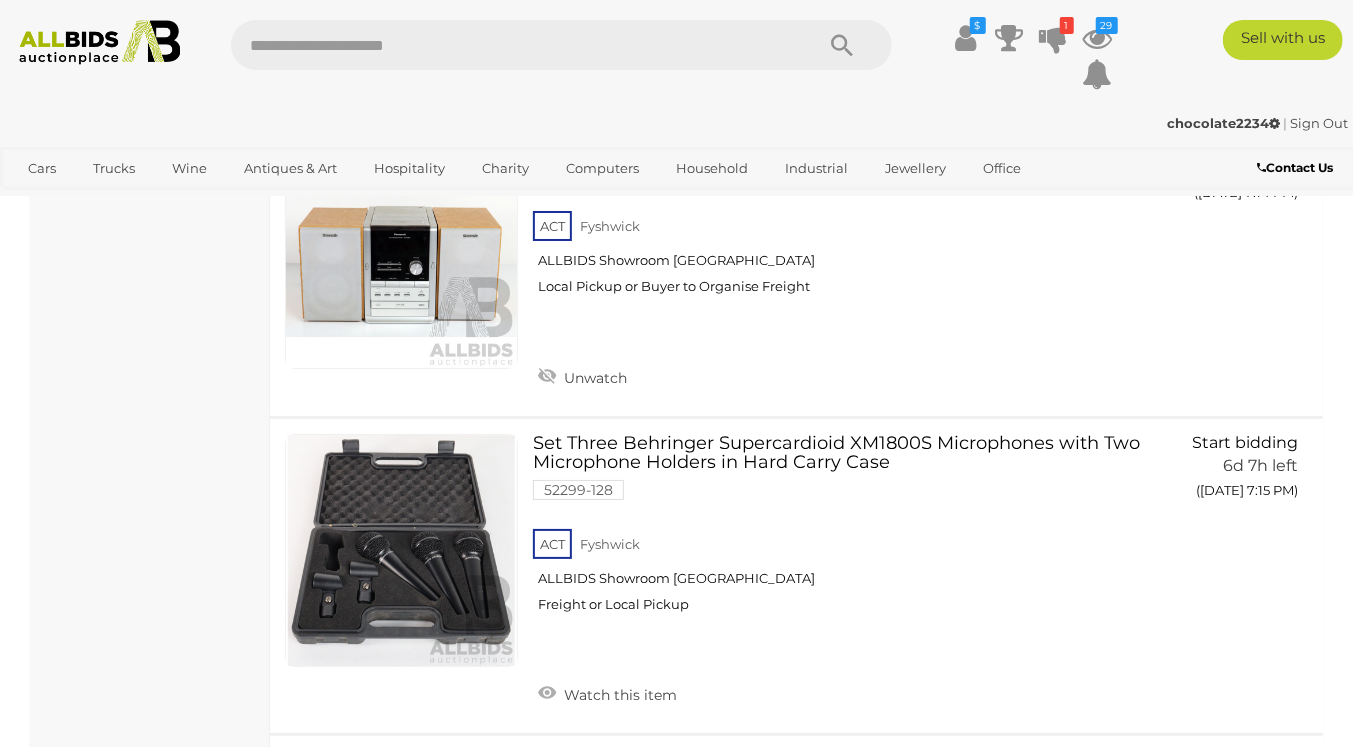 scroll, scrollTop: 7984, scrollLeft: 0, axis: vertical 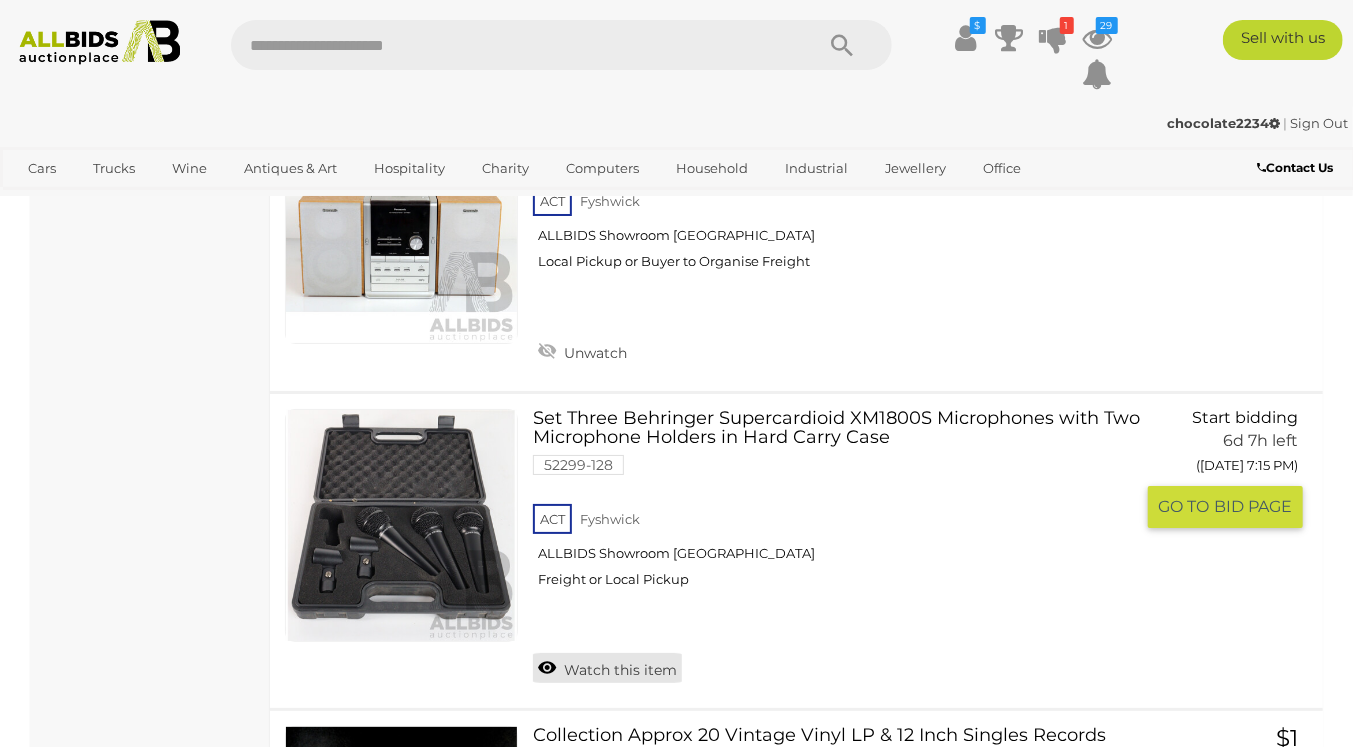 click on "Watch this item" at bounding box center [607, 668] 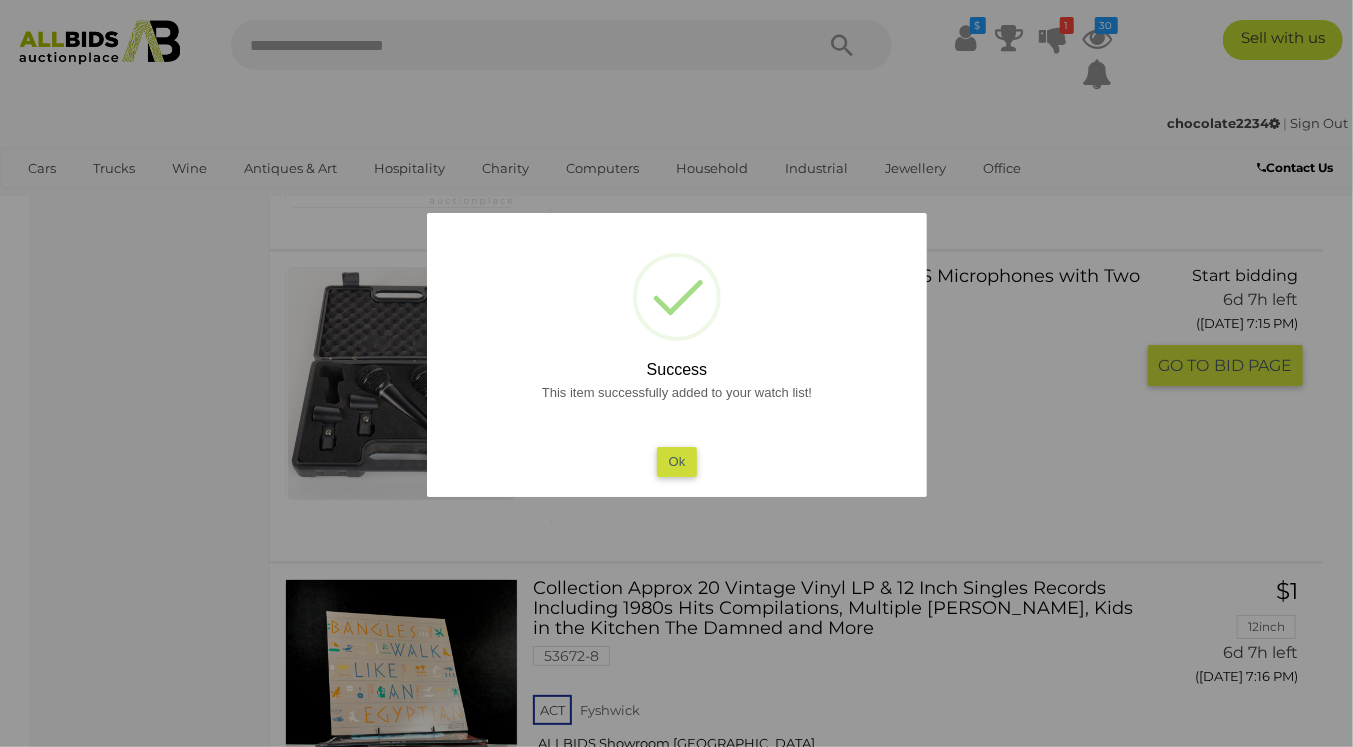 click on "Ok" at bounding box center (676, 461) 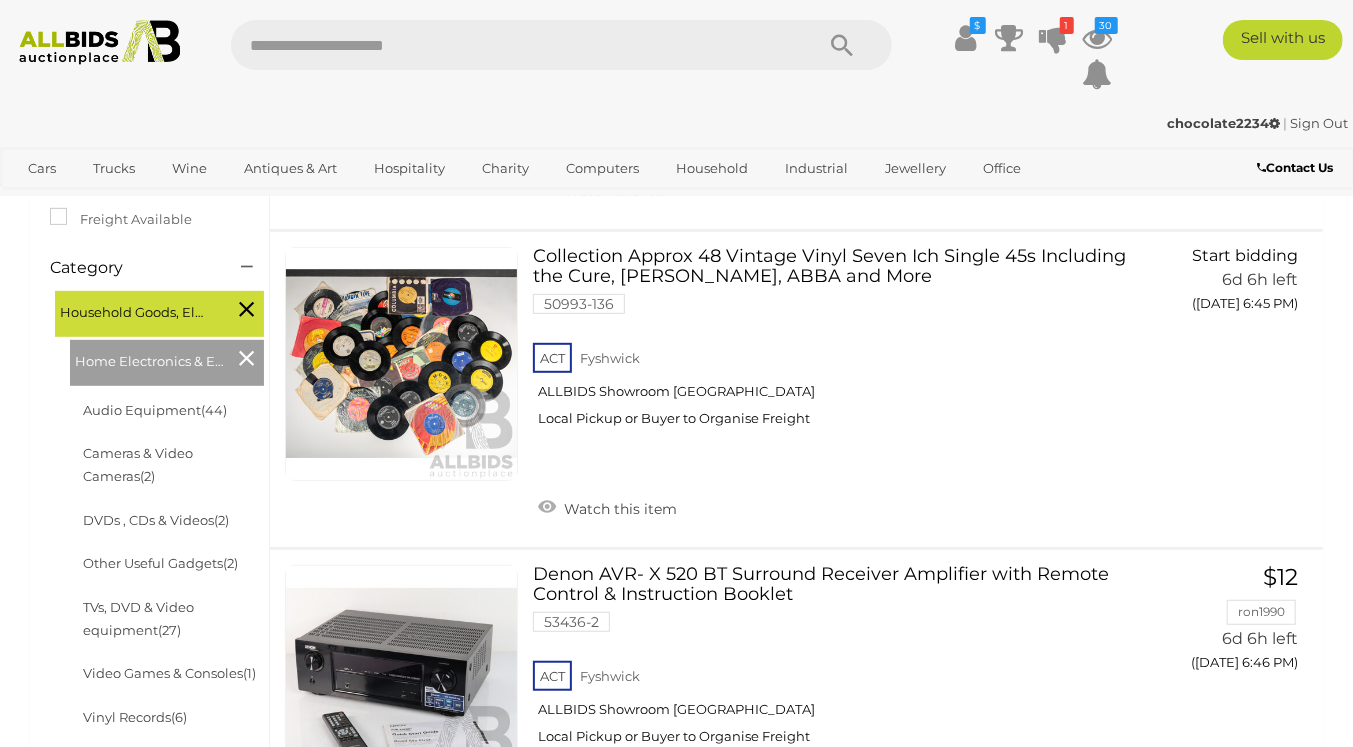 scroll, scrollTop: 0, scrollLeft: 0, axis: both 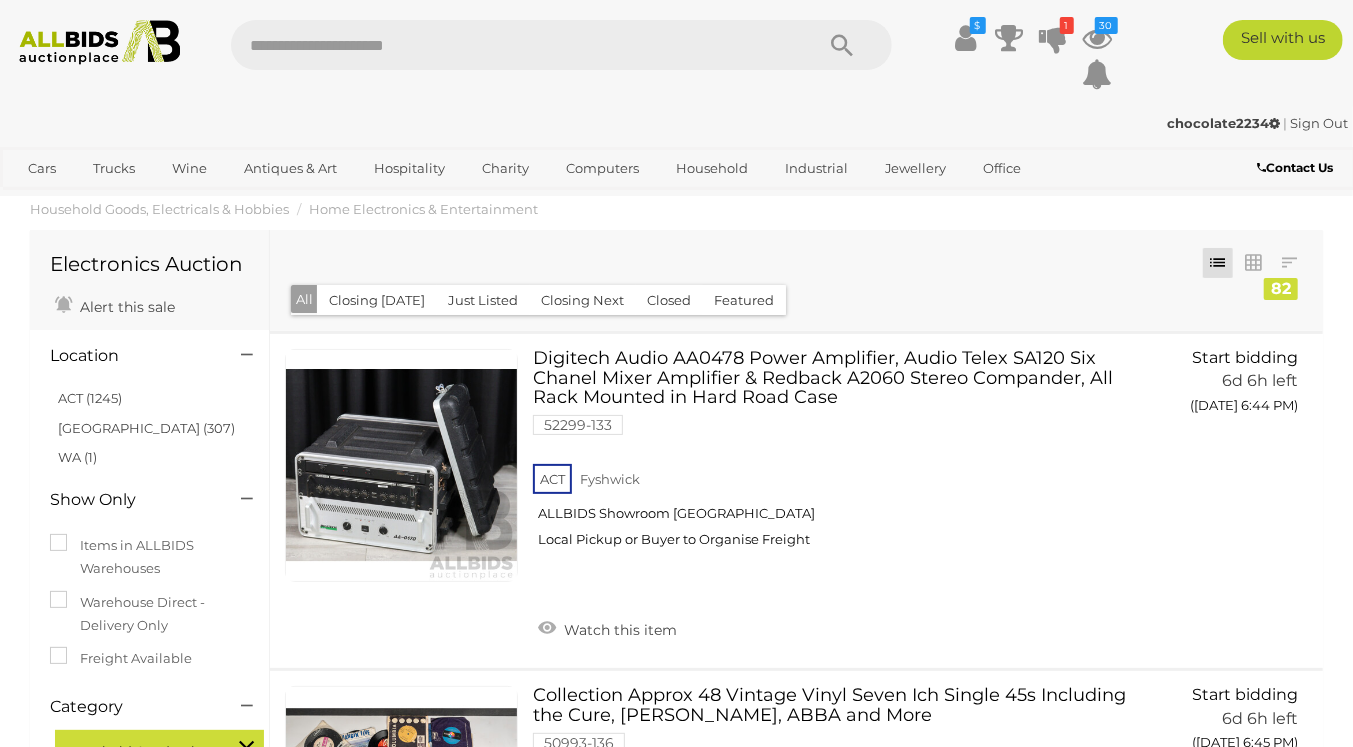 click at bounding box center (100, 42) 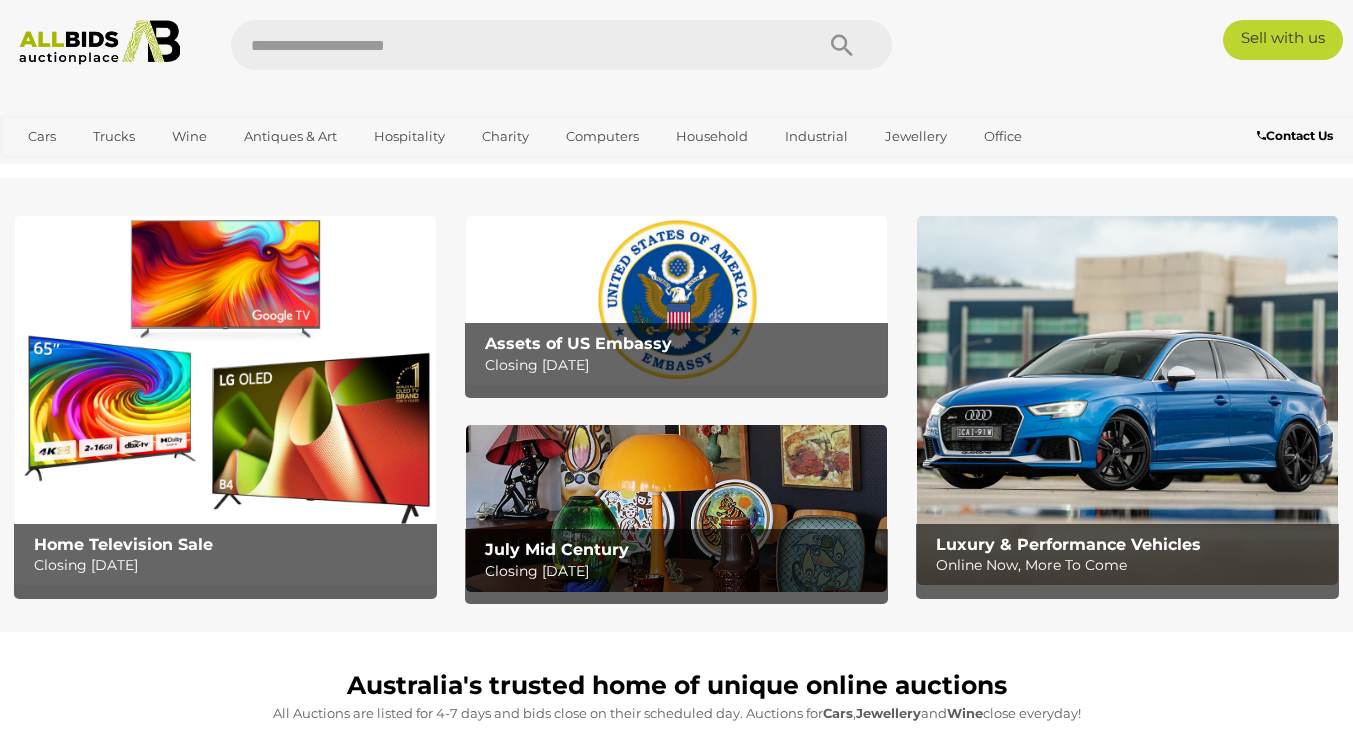 scroll, scrollTop: 0, scrollLeft: 0, axis: both 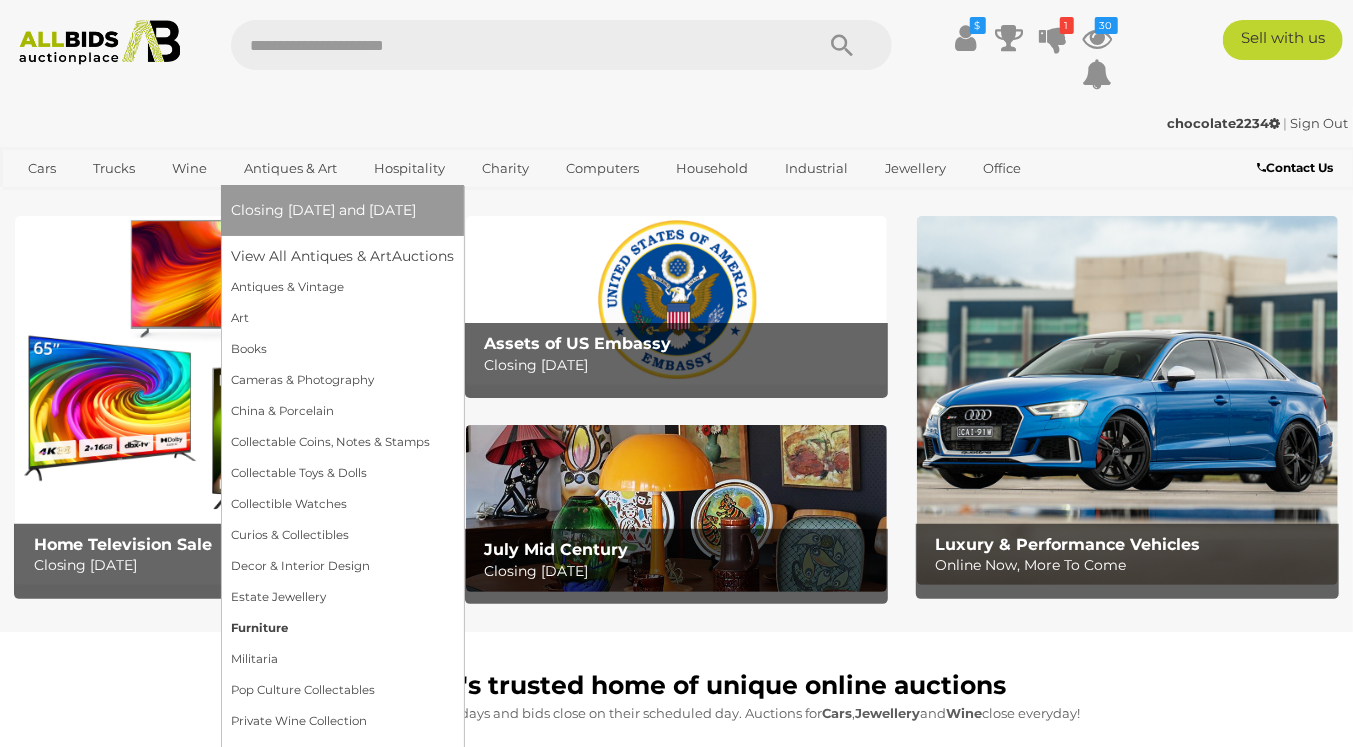 click on "Furniture" at bounding box center [342, 628] 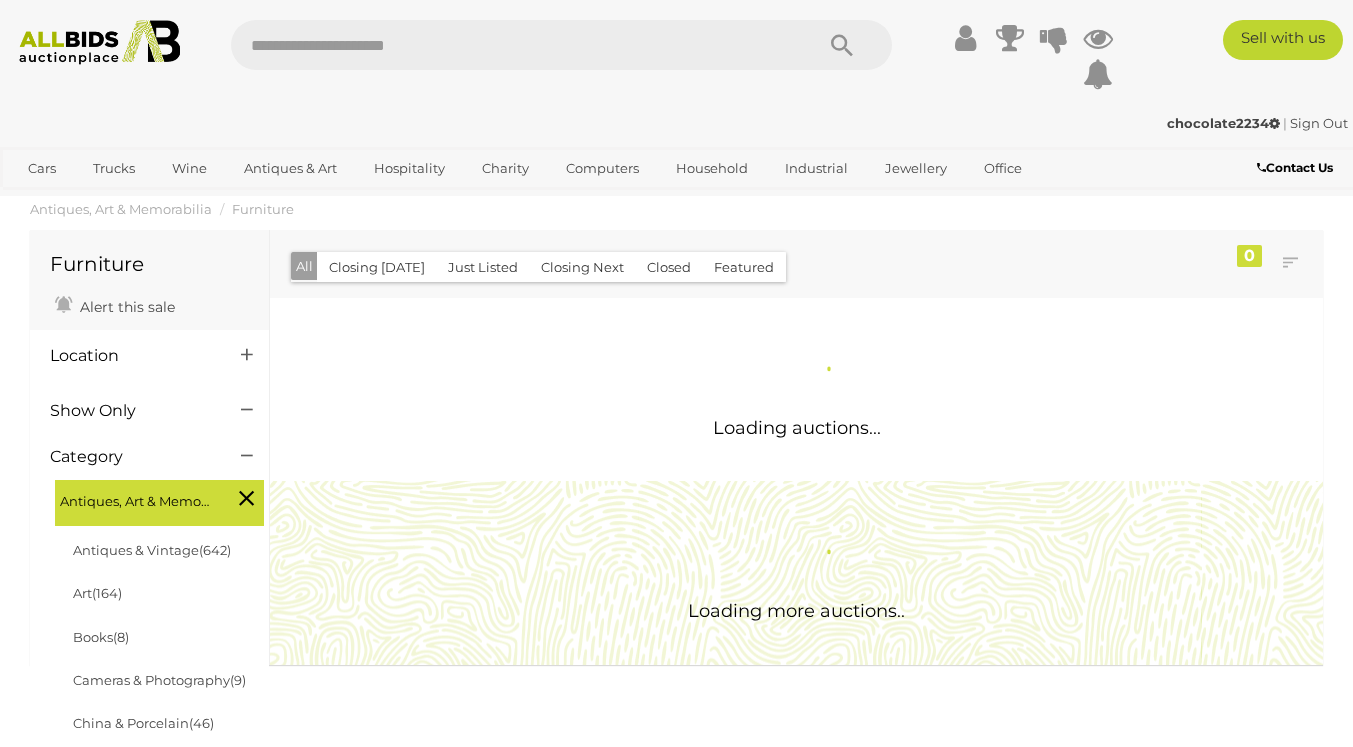 scroll, scrollTop: 0, scrollLeft: 0, axis: both 